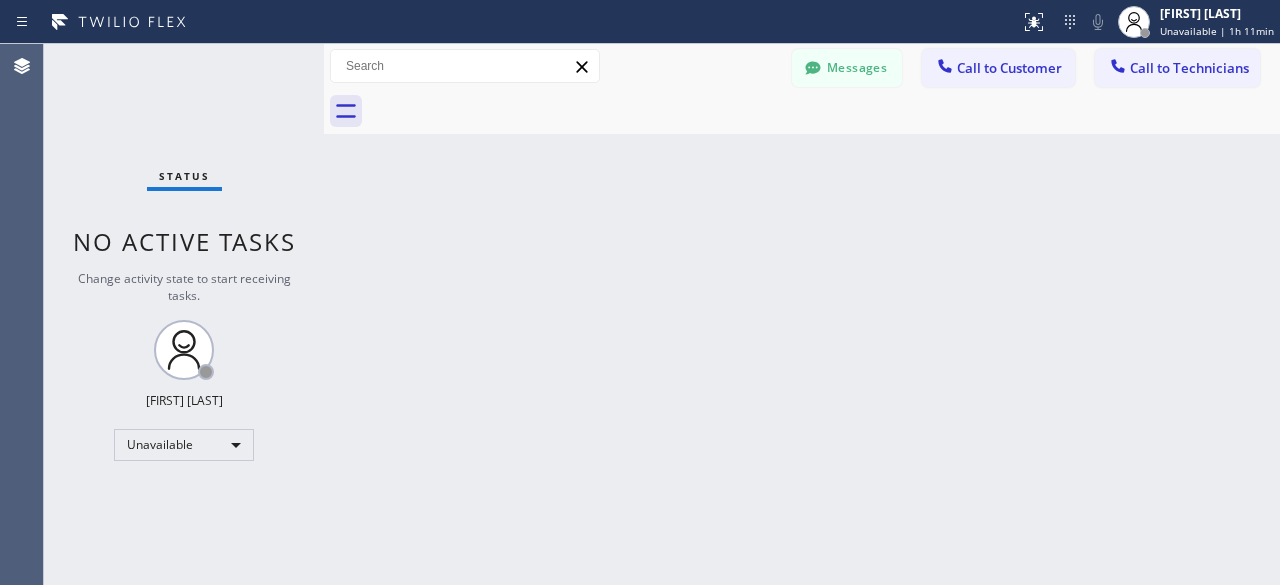 scroll, scrollTop: 0, scrollLeft: 0, axis: both 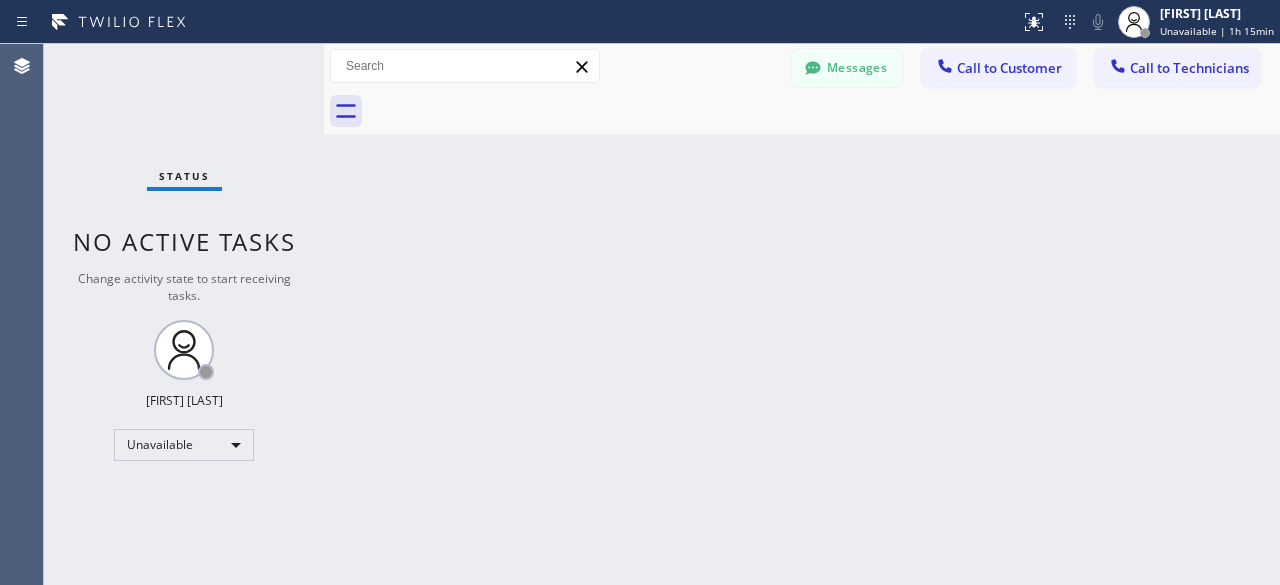 click on "Status   No active tasks     Change activity state to start receiving tasks.   [FIRST] [LAST] Unavailable" at bounding box center (184, 314) 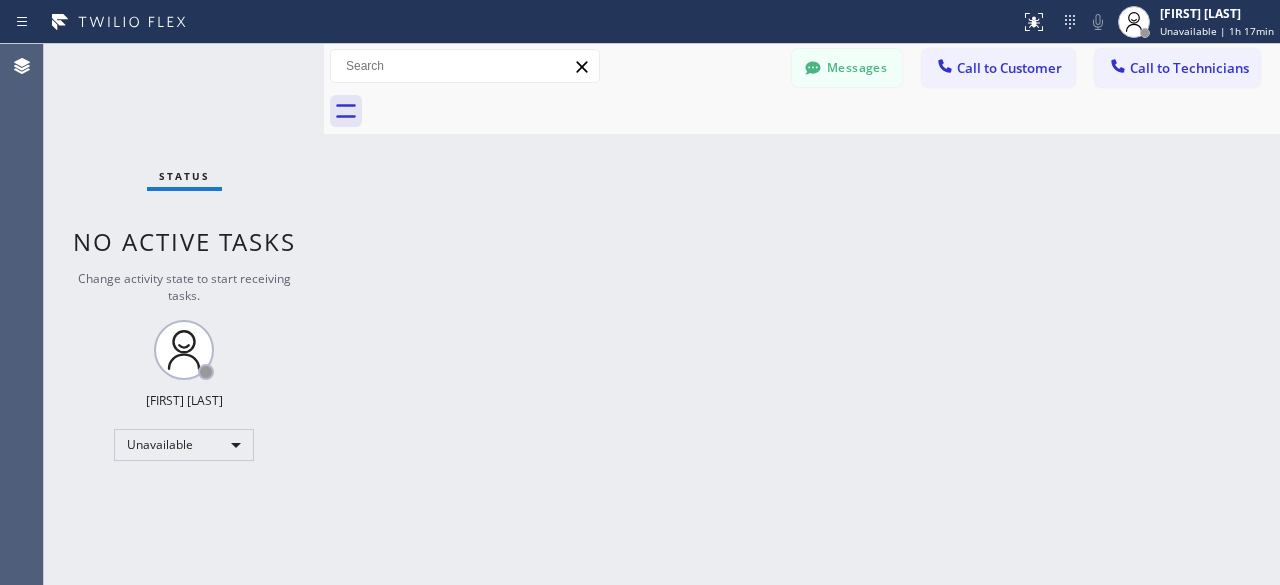 click on "Status   No active tasks     Change activity state to start receiving tasks.   [FIRST] [LAST] Unavailable" at bounding box center [184, 314] 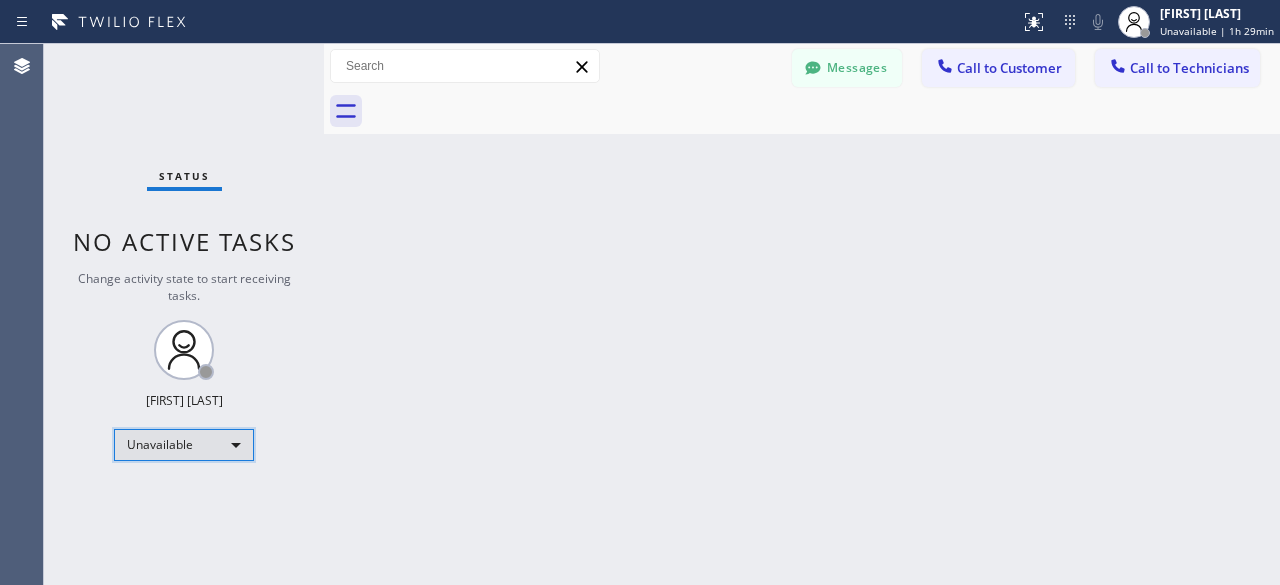 click on "Unavailable" at bounding box center (184, 445) 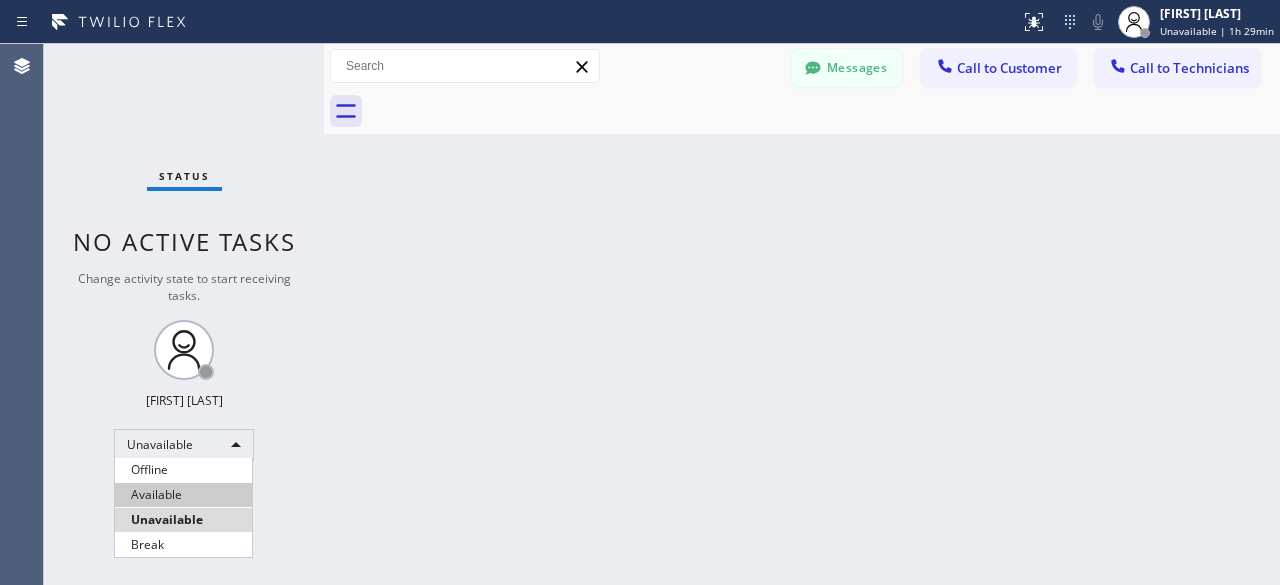 click on "Available" at bounding box center (183, 495) 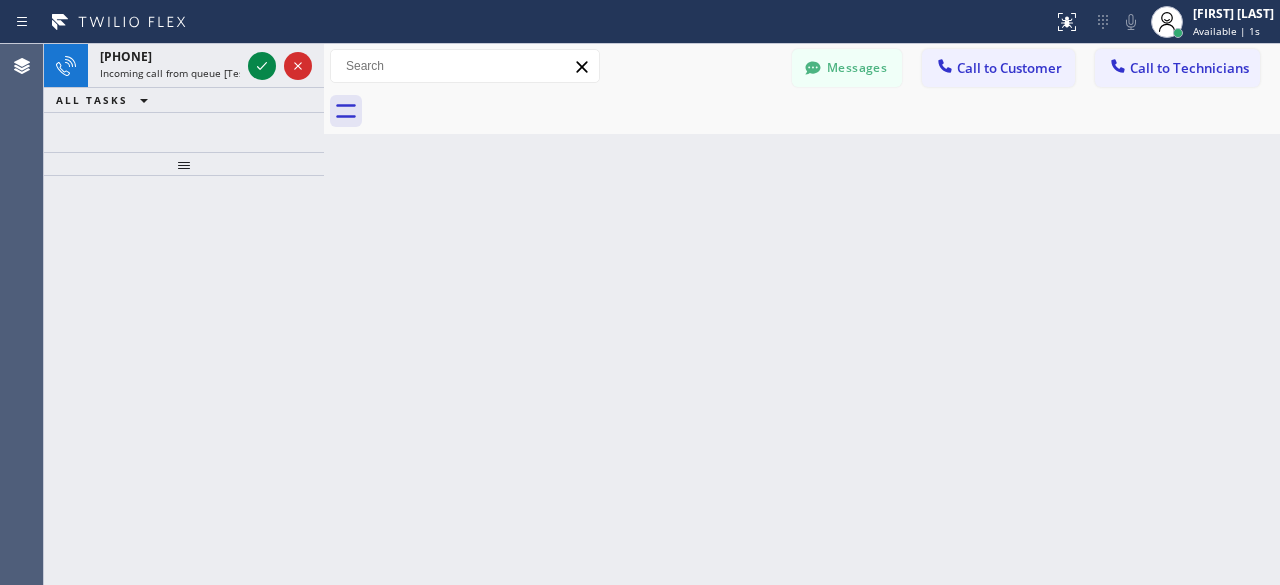 click on "Back to Dashboard Change Sender ID Customers Technicians [FIRST] [LAST] [MM]/[DD] [HH]:[MM] [AM/PM] Also just to let you know. Office said The contract will be forwarded to our legal department in which they usually put A Lien on the home property.  -- null null [MM]/[DD] [HH]:[MM] [AM/PM] You -- null null [MM]/[DD] [HH]:[MM] [AM/PM] Eta for part is [MONTH]-[DAY] -- null null [MM]/[DD] [HH]:[MM] [AM/PM] Hi can you let me know as soon as you get home. I'm just waiting around
Thank you. -- null null [MM]/[DD] [HH]:[MM] [AM/PM] Sorry, I can't talk right now. Select a contact Outbound call Technician Search Technician Your caller id phone number Your caller id phone number [PHONE] Call Technician info Name   Phone none Address none Change Sender ID Electricians [PHONE] Personal [PHONE] HVAC [PHONE] 5 Star Appliance [PHONE] Appliance Repair [PHONE] Plumbing [PHONE] Air Duct Cleaning [PHONE]  Cancel Change Check personal SMS Reset Change No tabs Messages Call to Customer Call to Technicians Outbound call Location Search location Call Call" at bounding box center [802, 314] 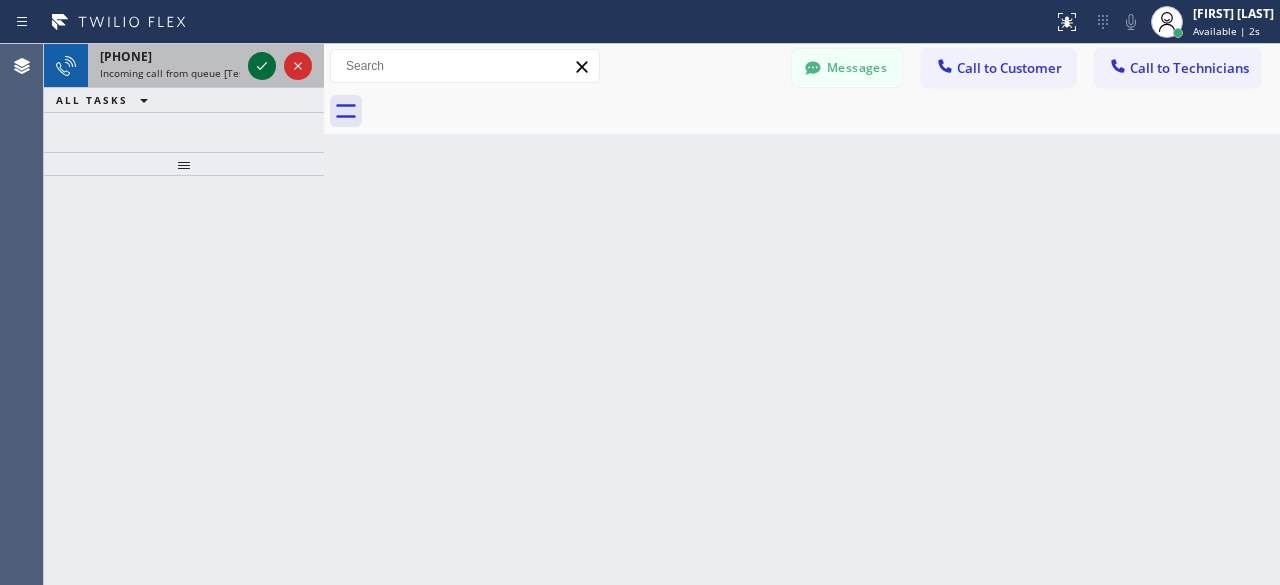 click 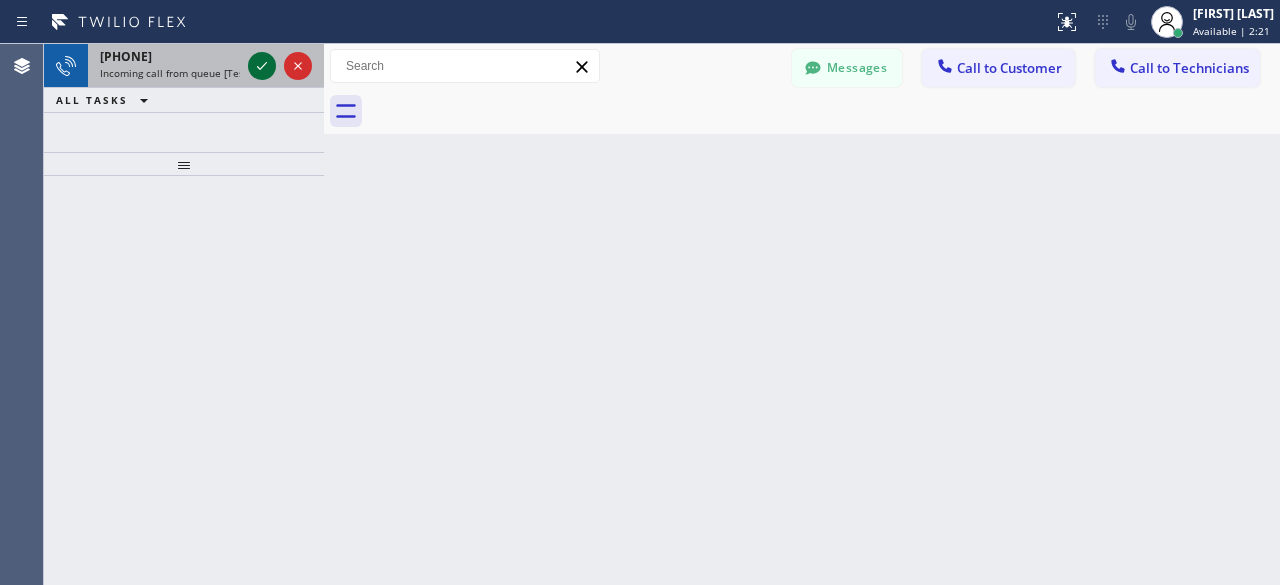 click 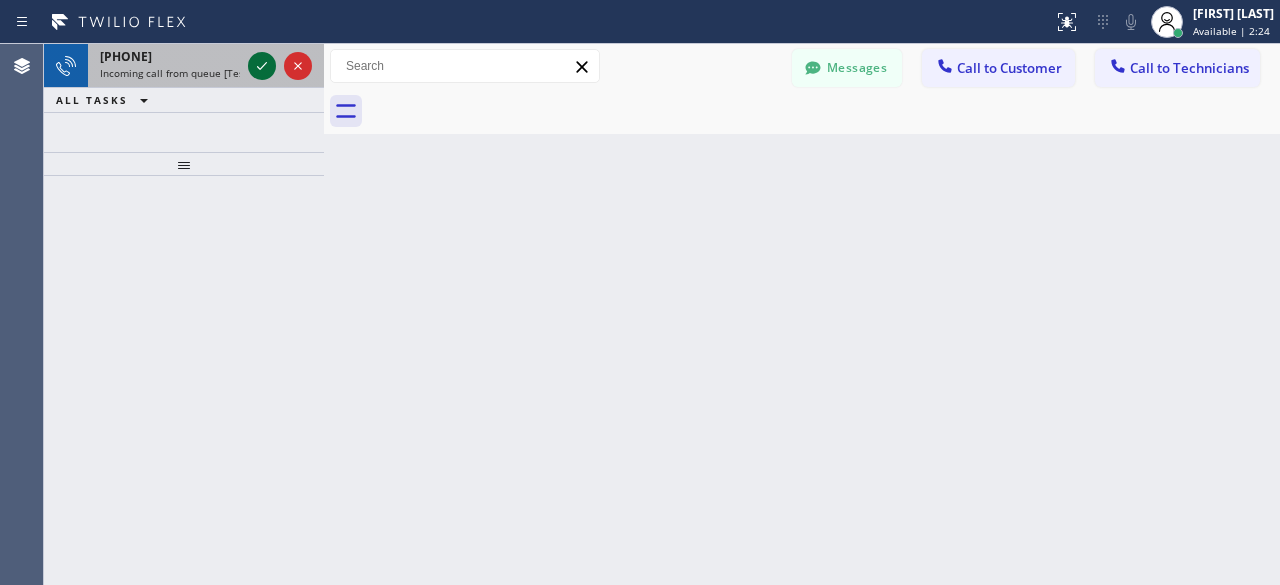 click 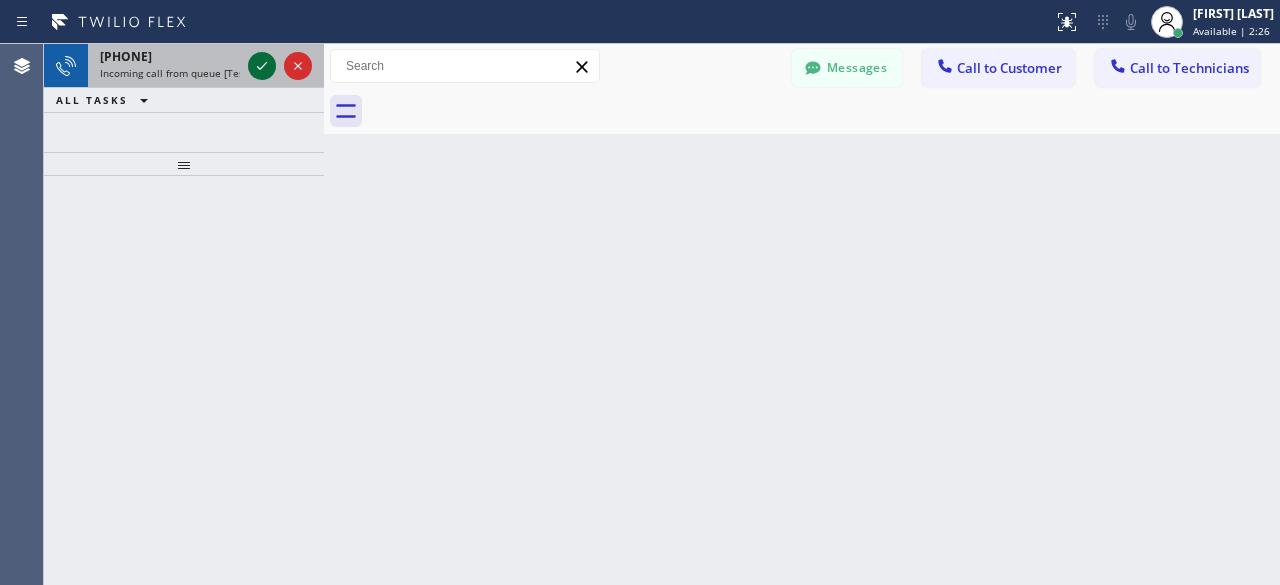 click 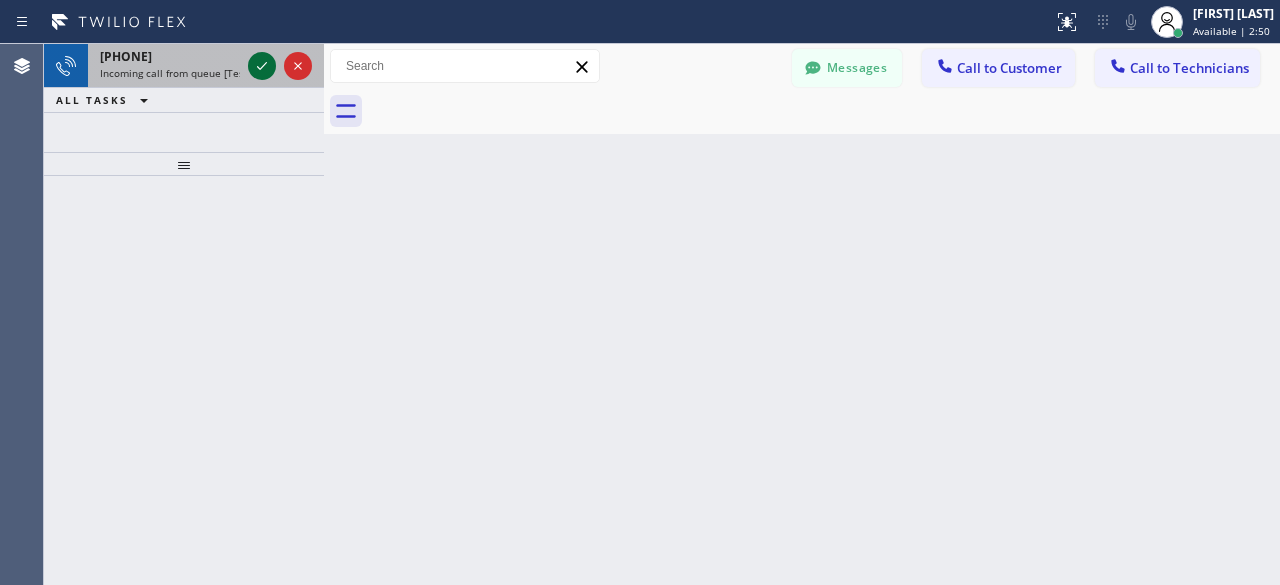 click 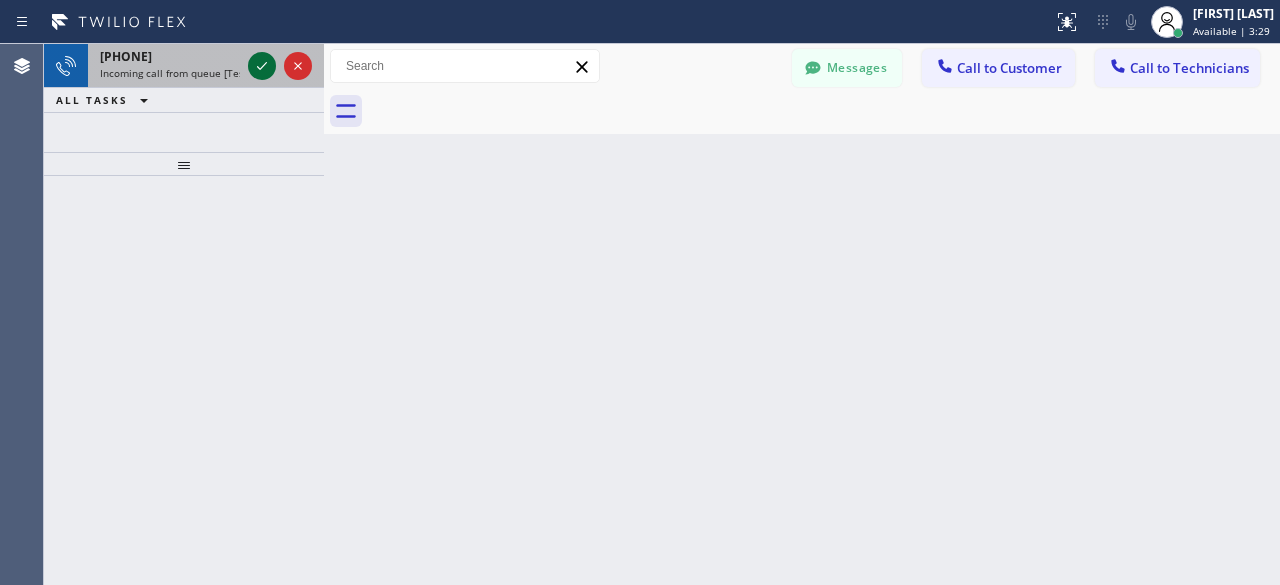 click 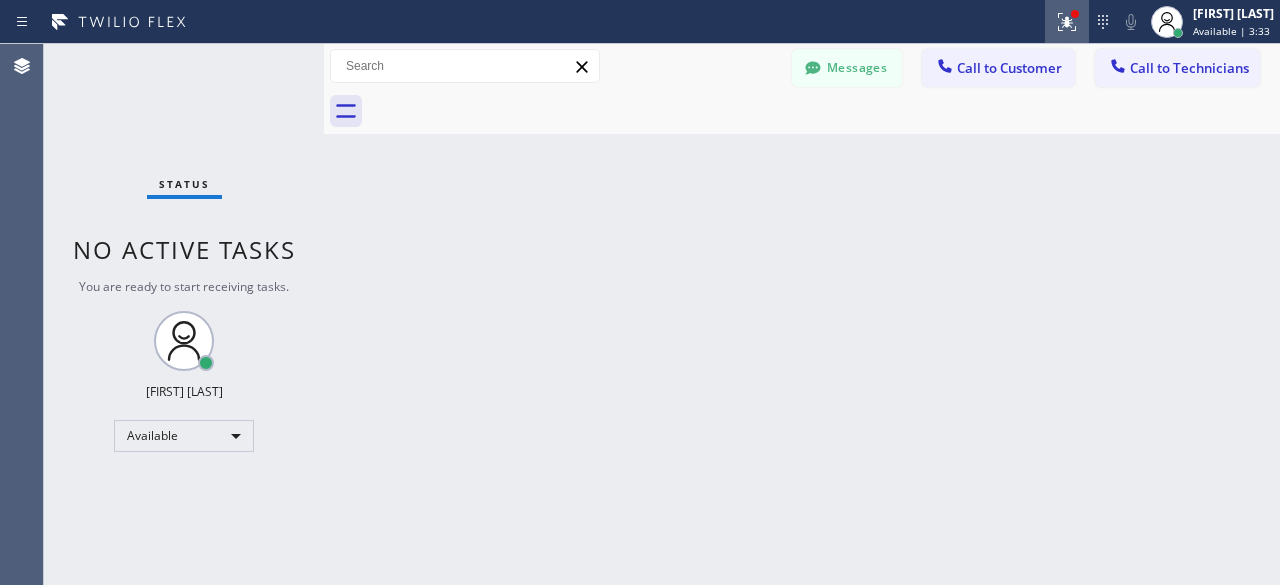 click 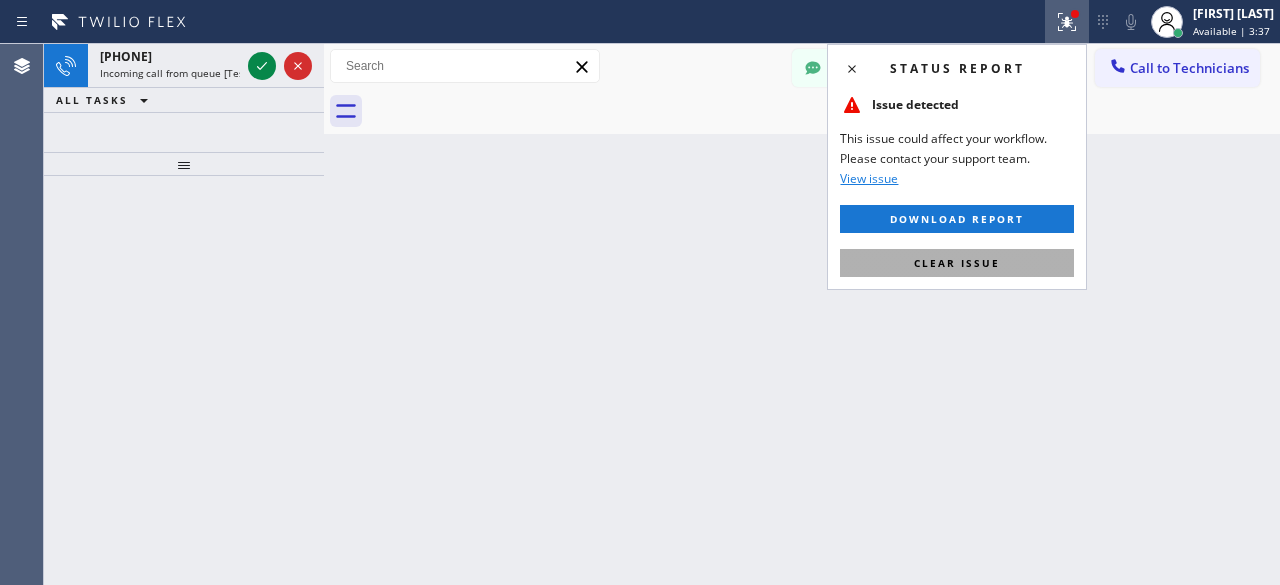 click on "Clear issue" at bounding box center (957, 263) 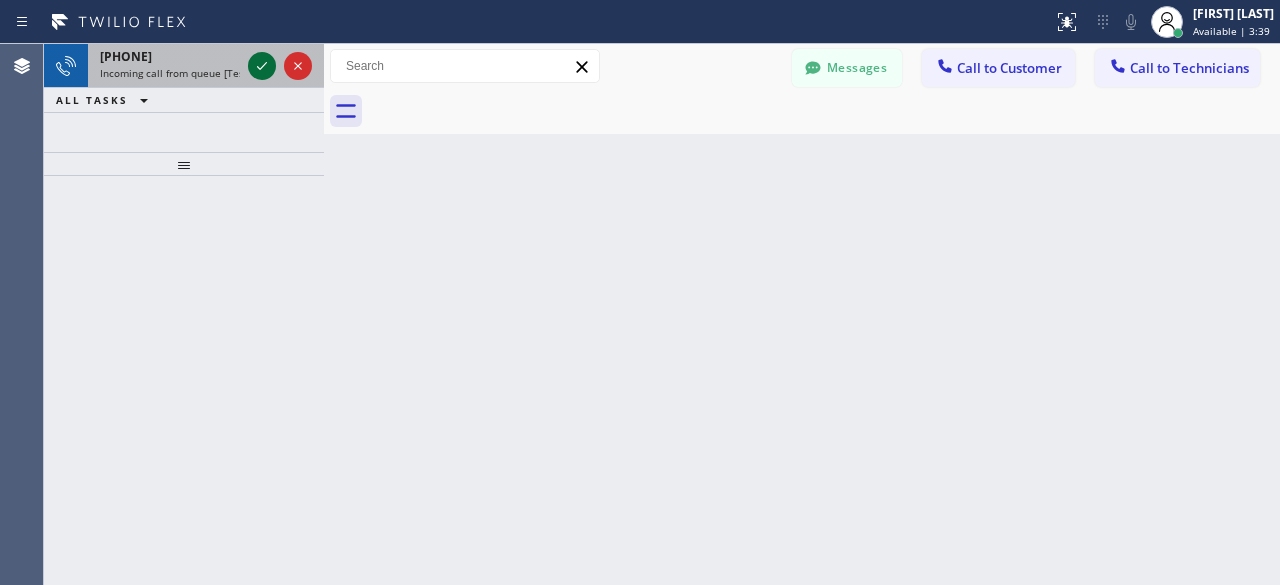 click 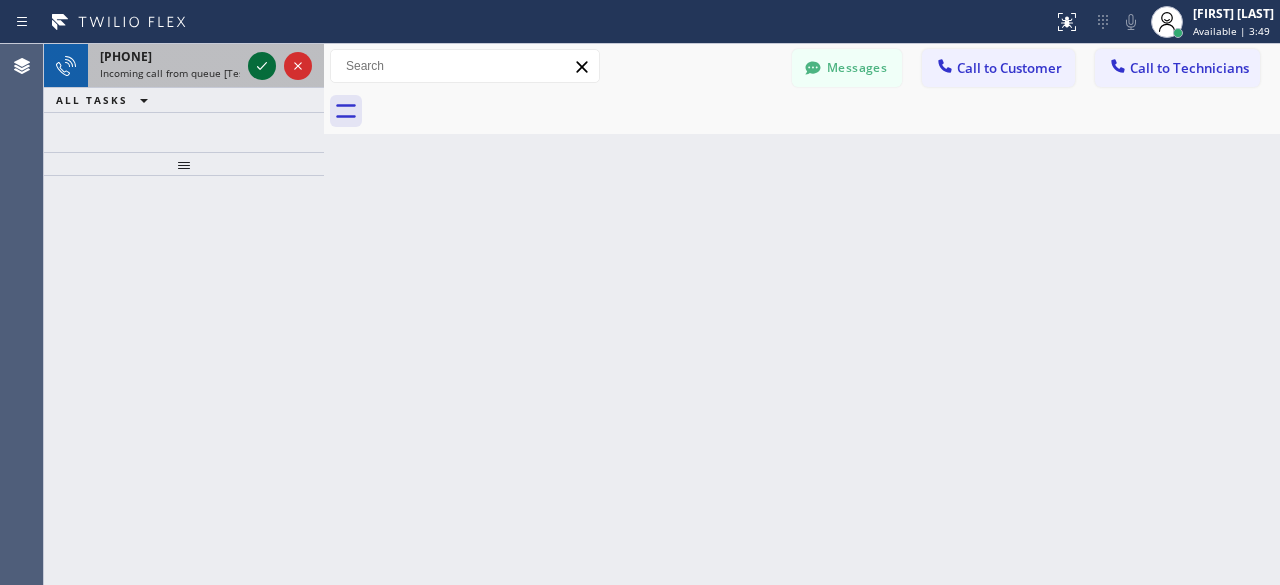 click 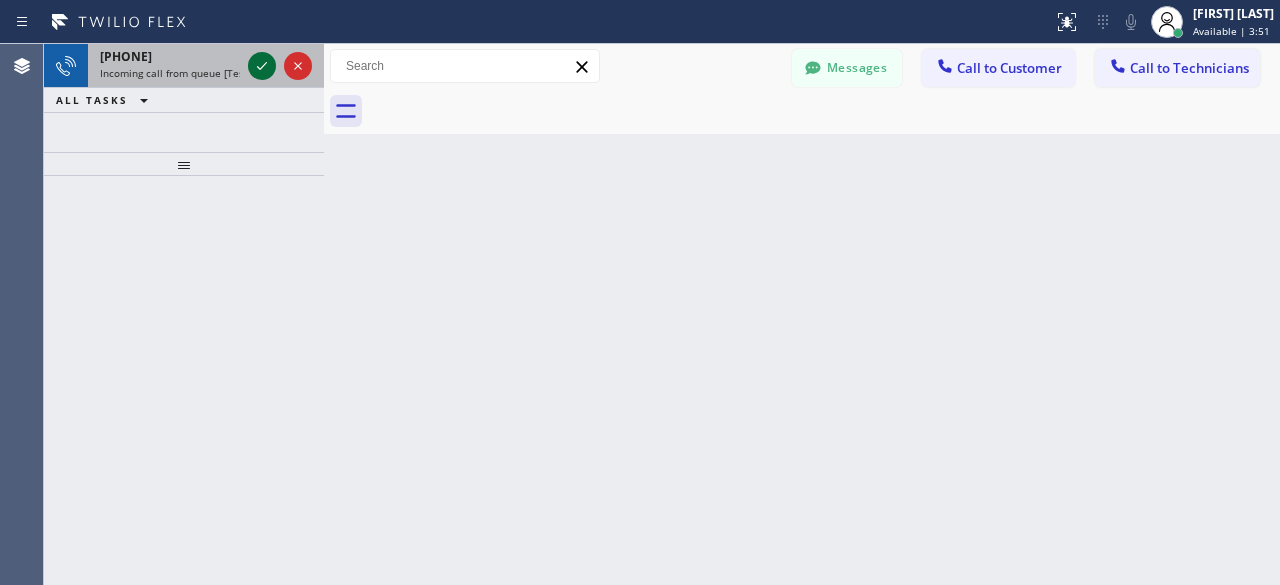 click 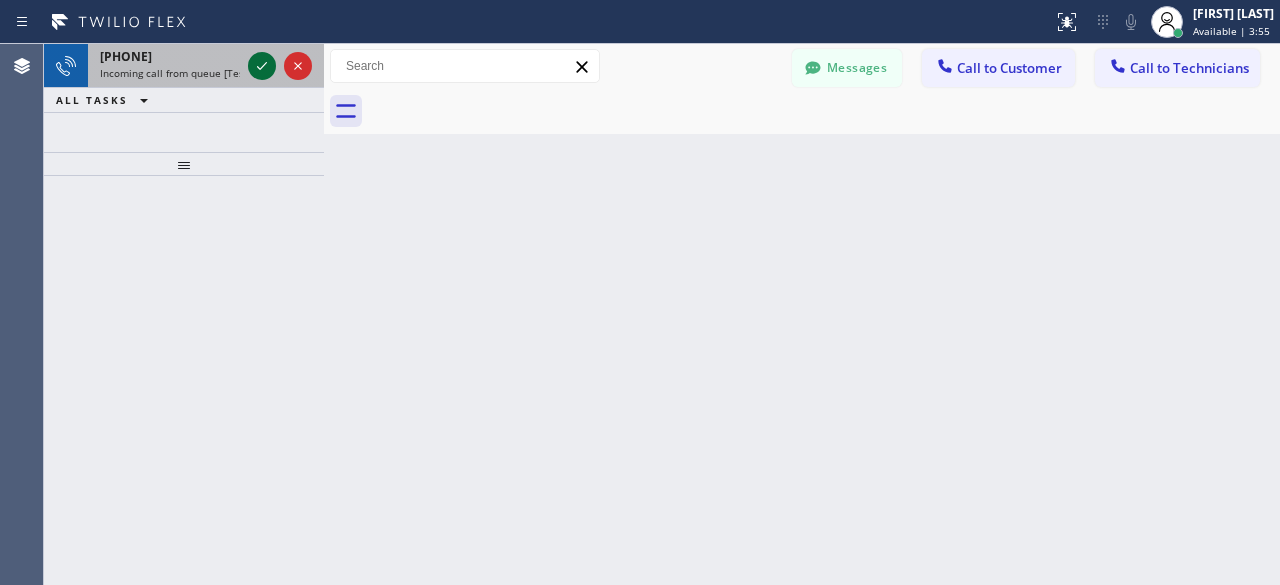 click 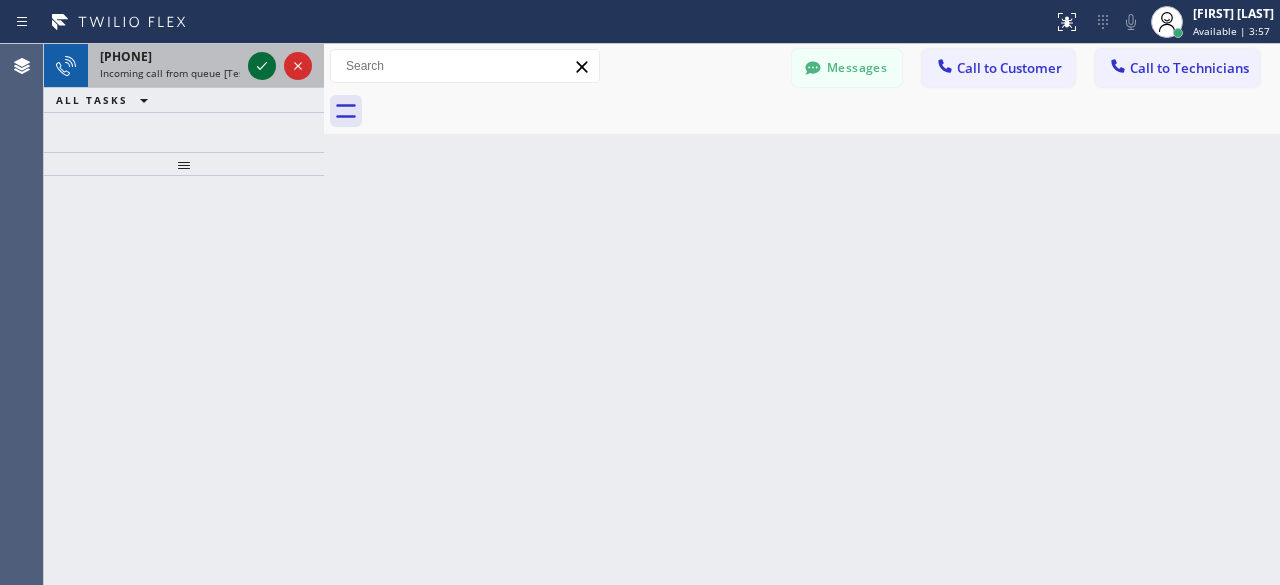 click 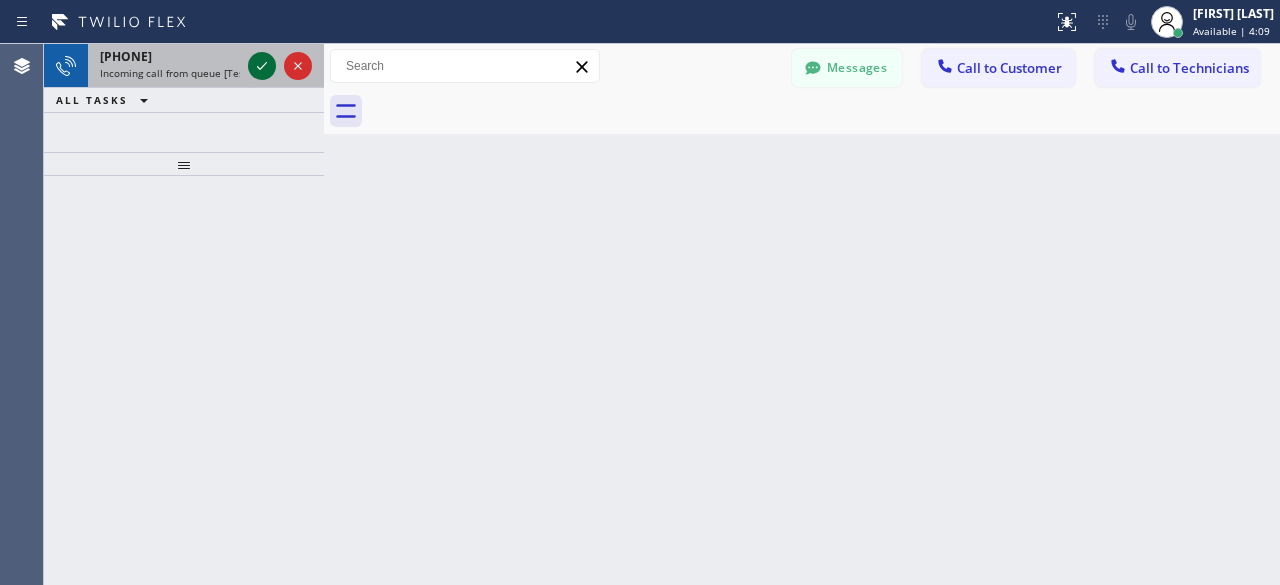 click 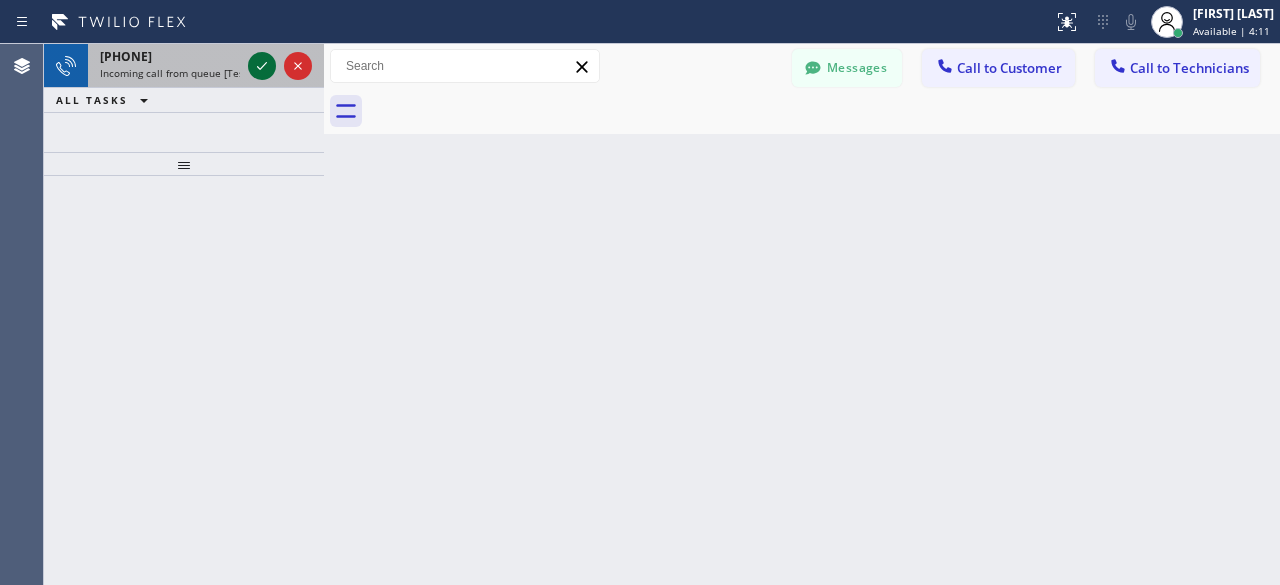 click 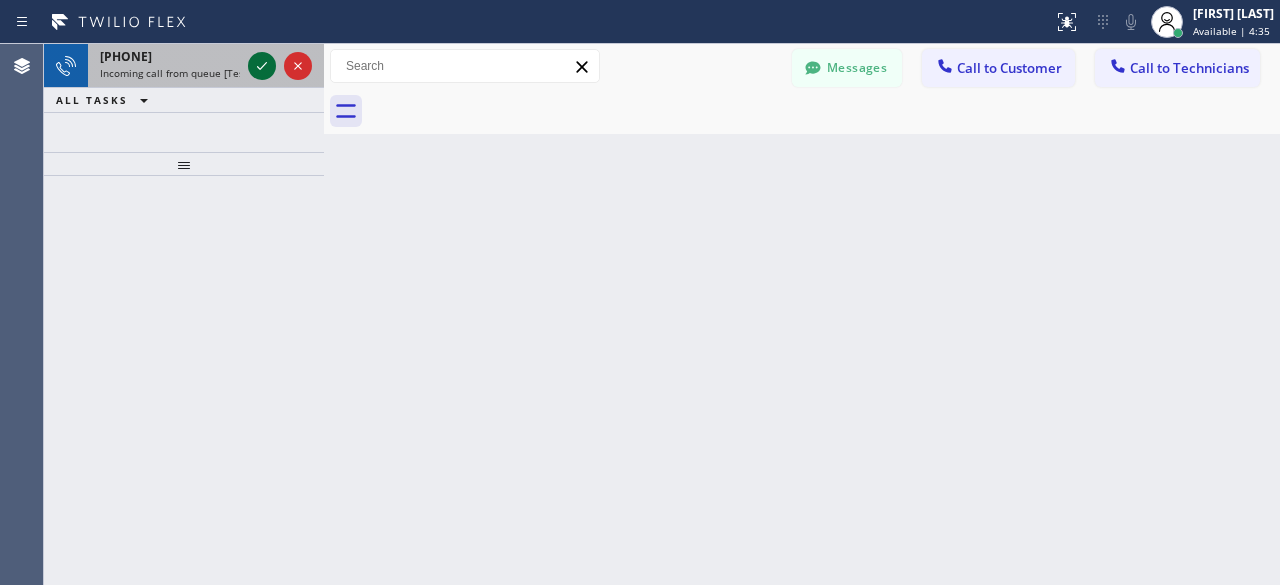 click 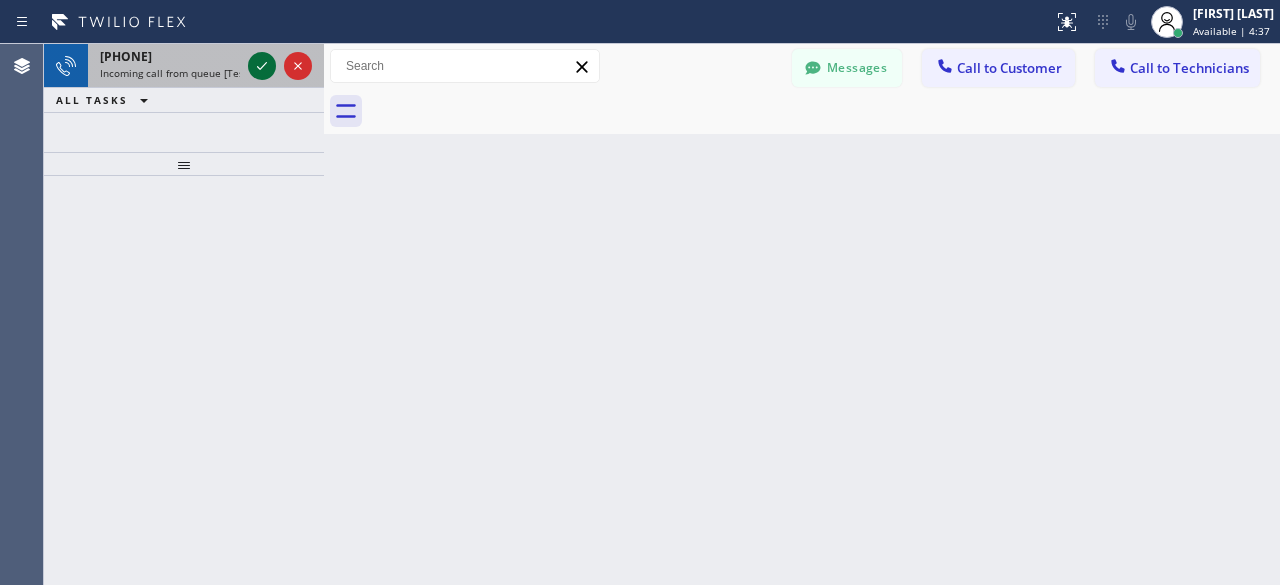 click 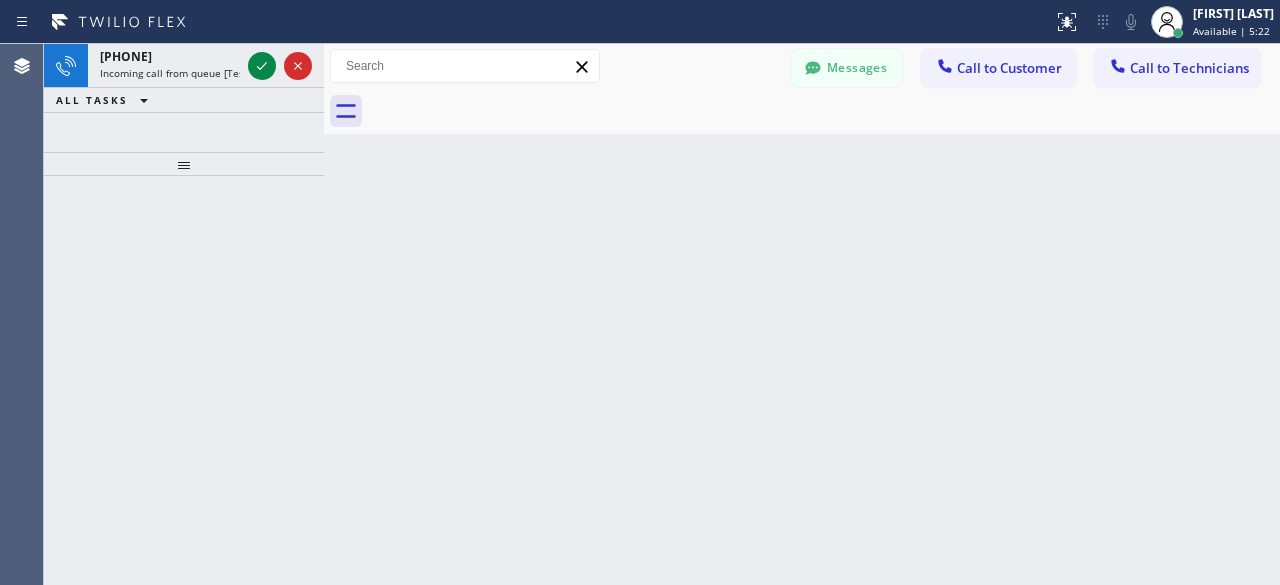 click at bounding box center [184, 380] 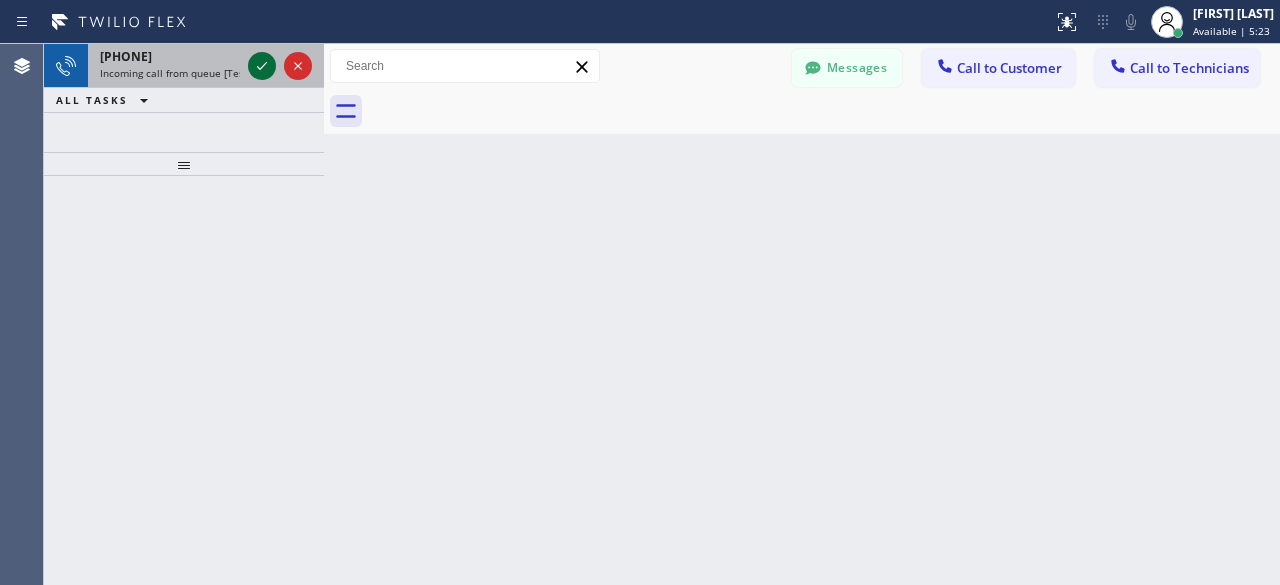 click 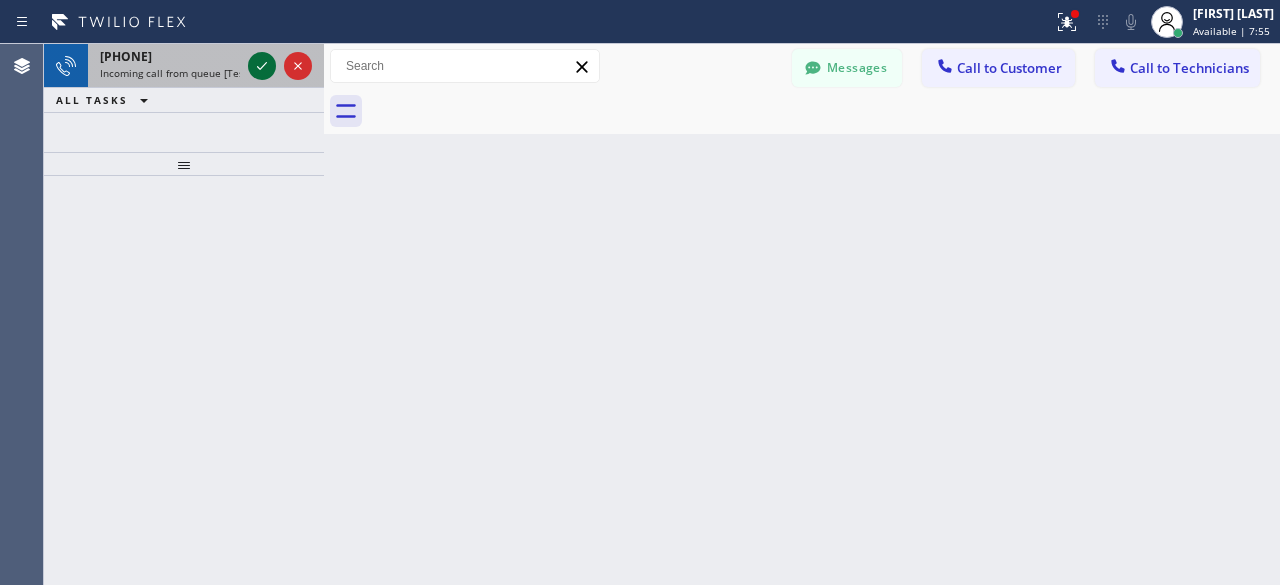 click 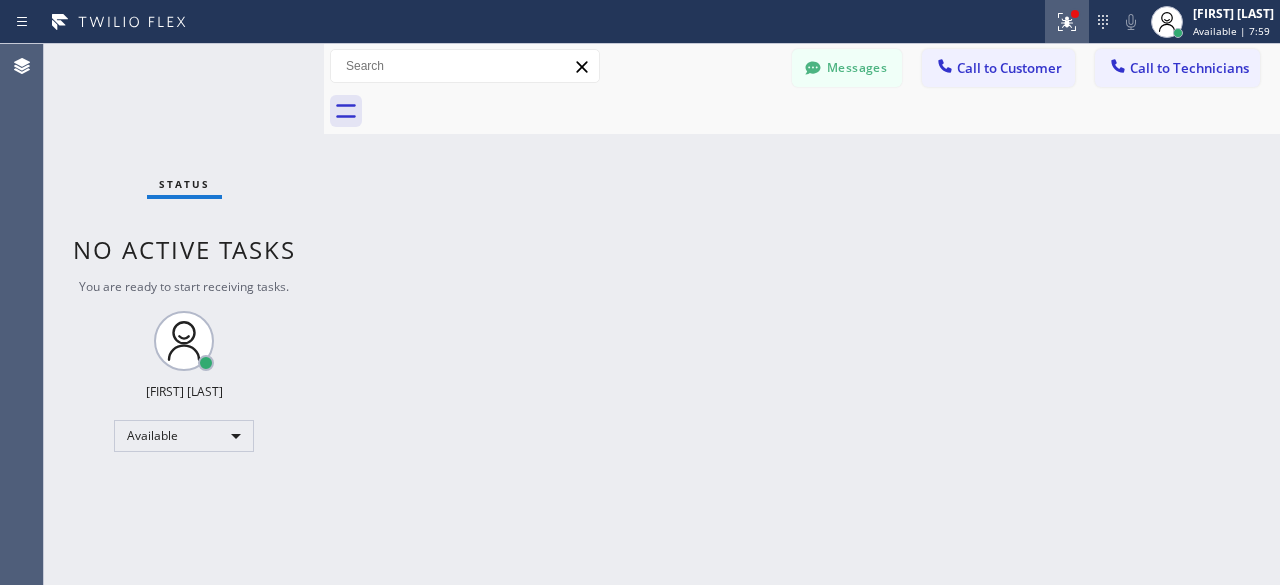 click 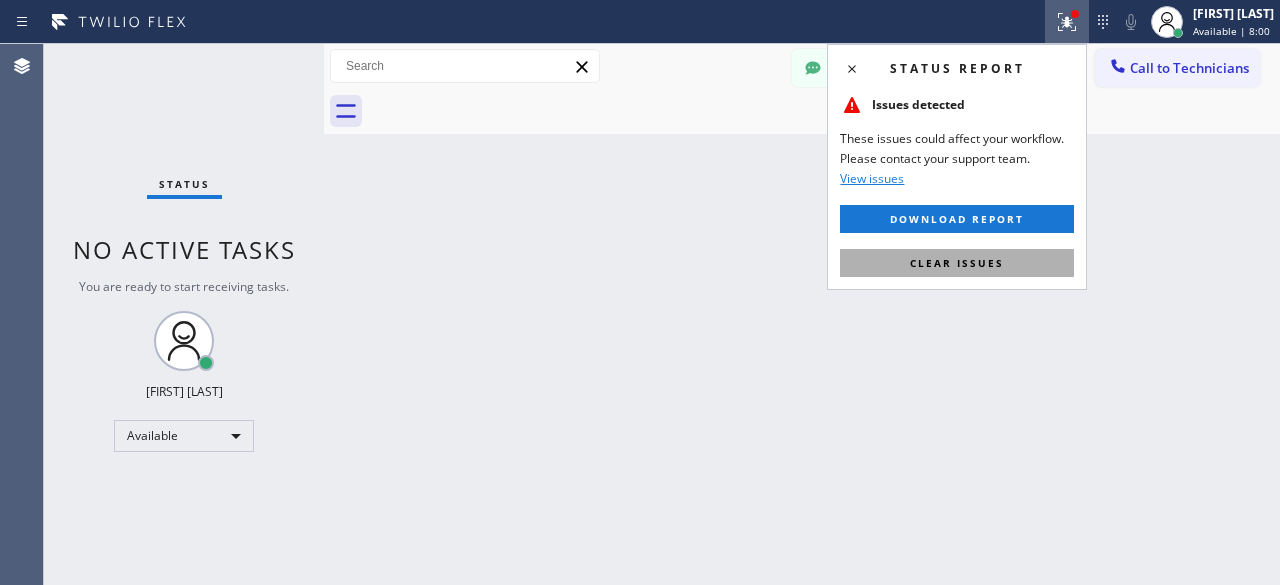 click on "Clear issues" at bounding box center (957, 263) 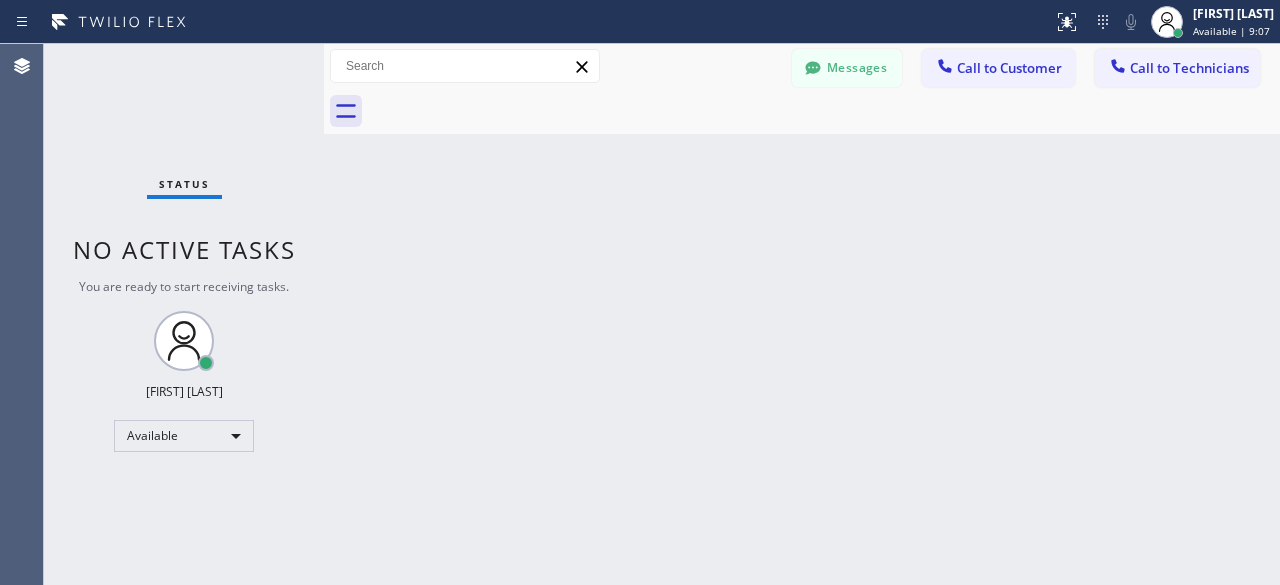 click on "Status   No active tasks     You are ready to start receiving tasks.   [FIRST] [LAST] Available" at bounding box center (184, 314) 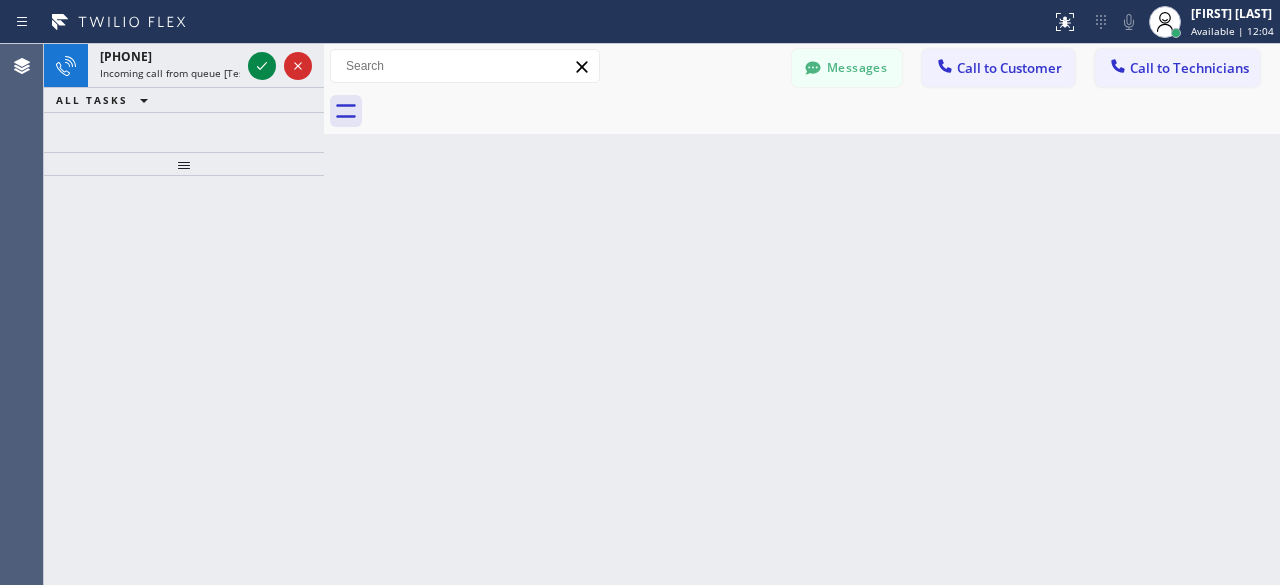 click at bounding box center [184, 380] 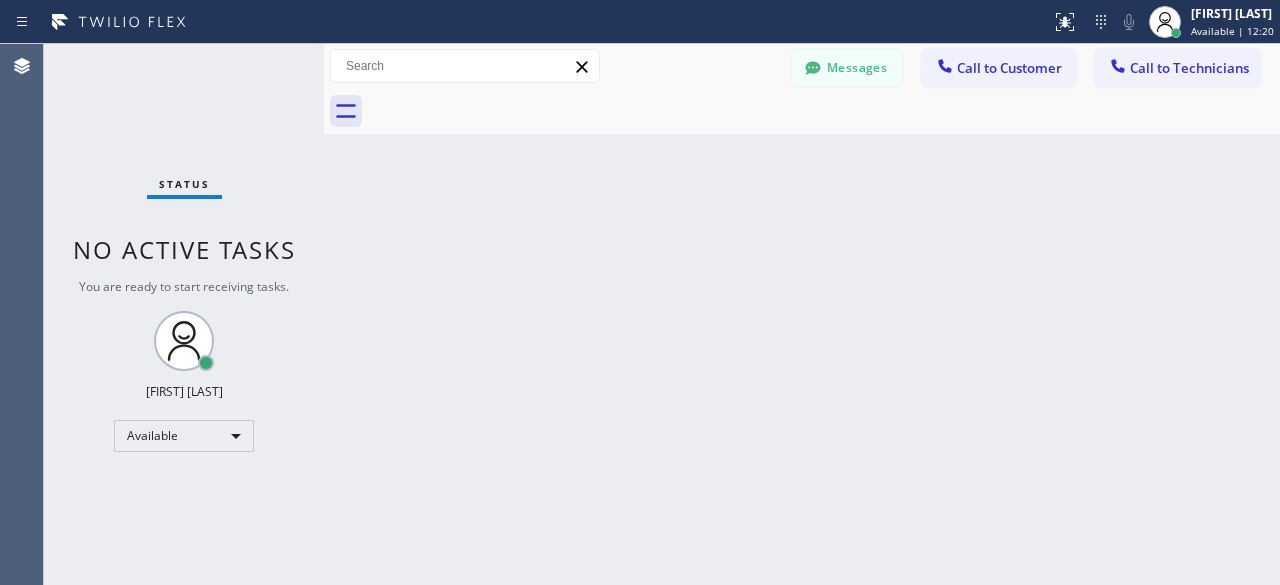 click on "Status   No active tasks     You are ready to start receiving tasks.   [FIRST] [LAST] Available" at bounding box center [184, 314] 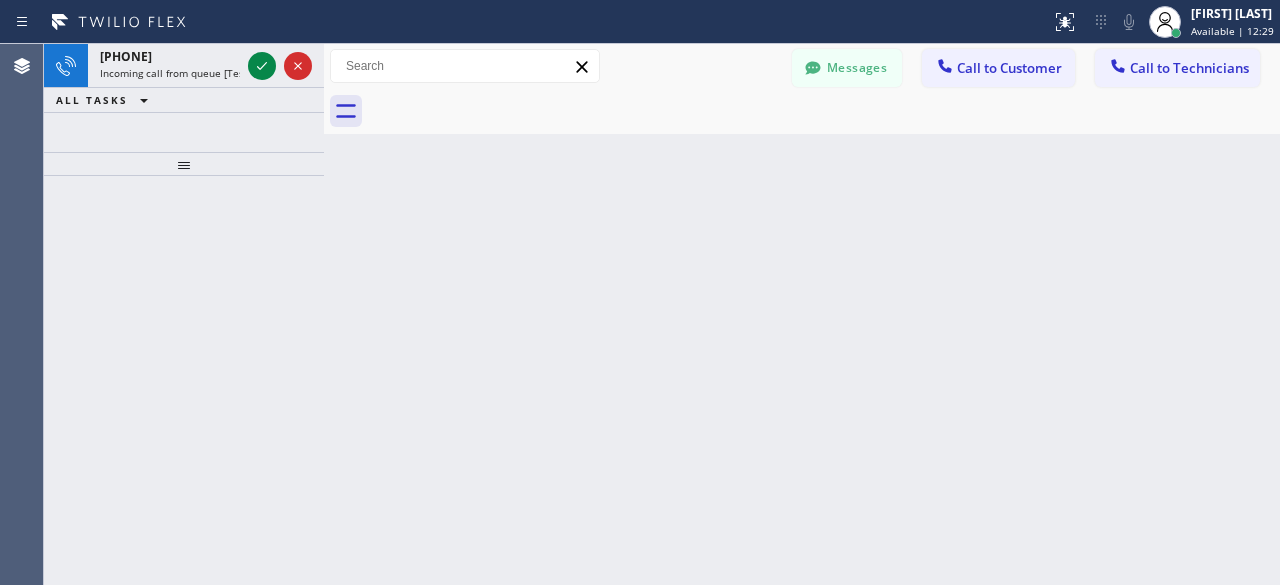 click at bounding box center [184, 380] 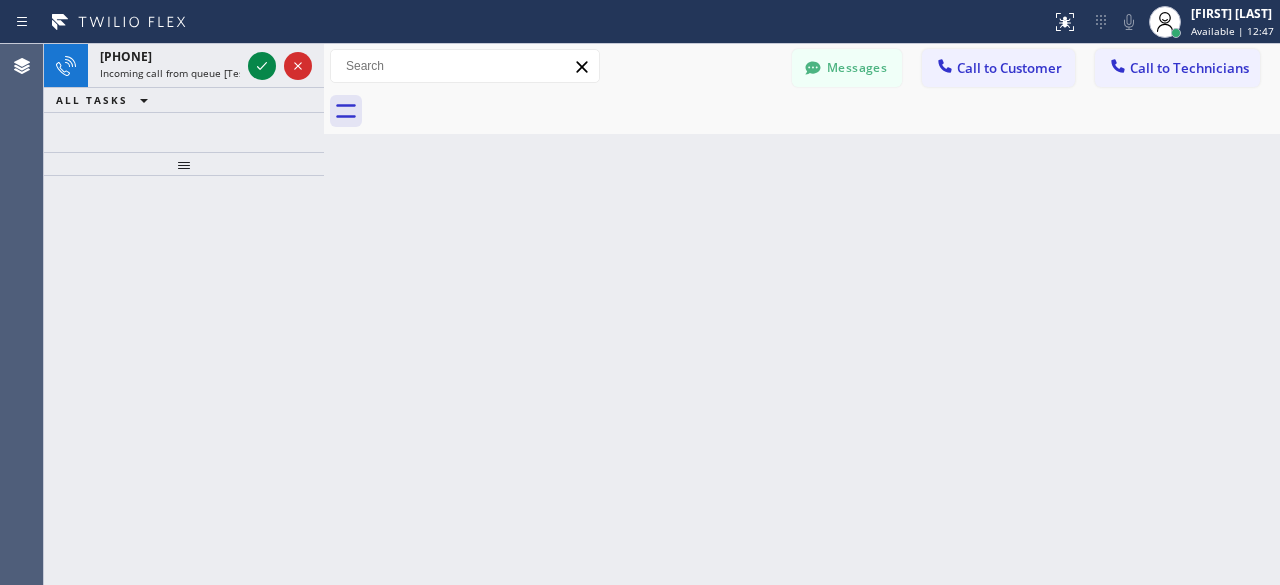 click at bounding box center (184, 380) 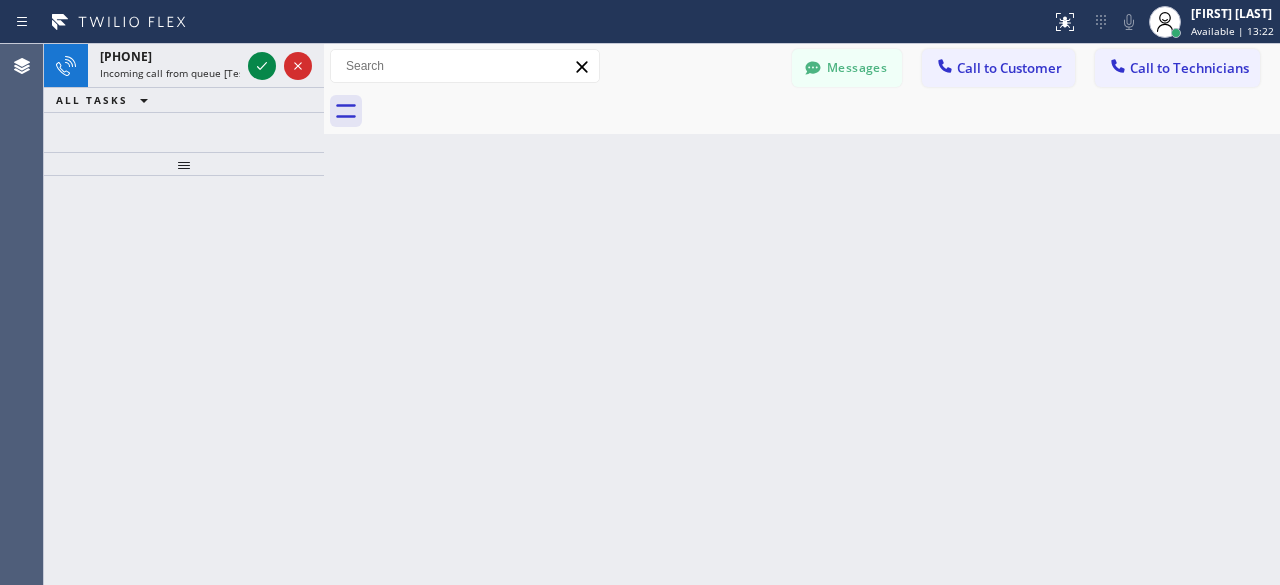 click at bounding box center (184, 380) 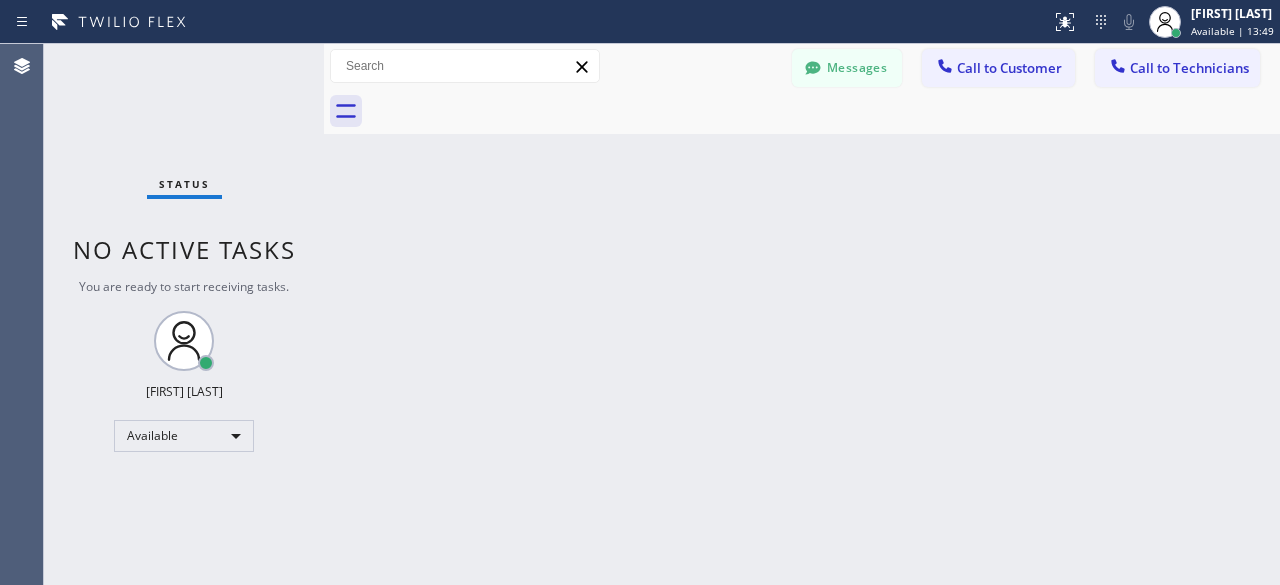 click on "Status   No active tasks     You are ready to start receiving tasks.   [FIRST] [LAST] Available" at bounding box center [184, 314] 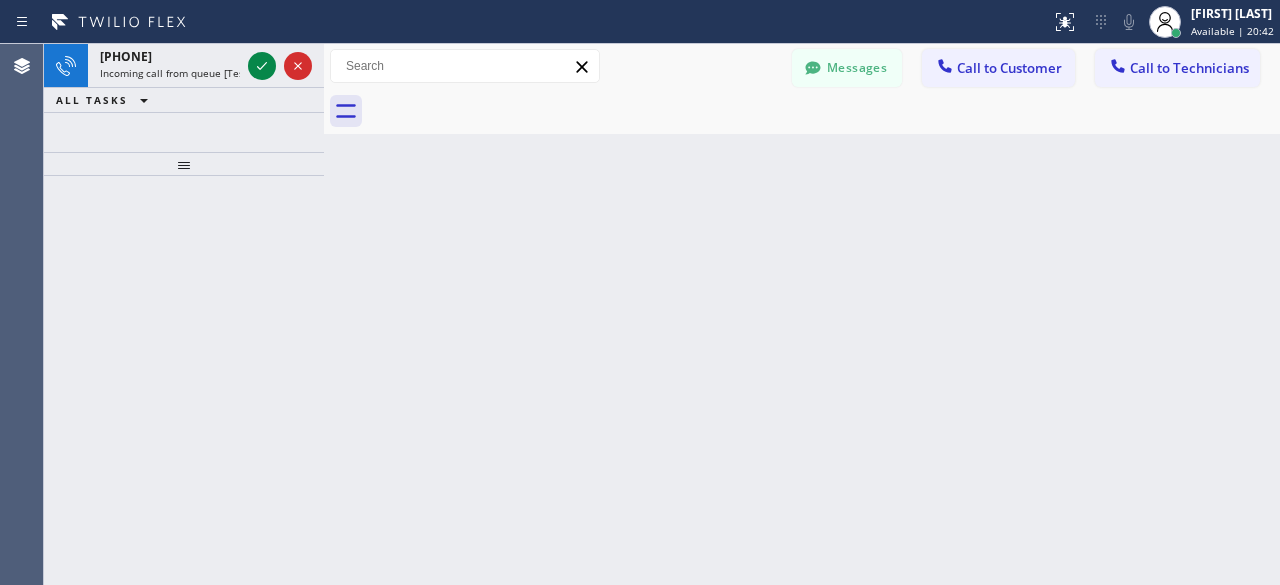 click at bounding box center [184, 380] 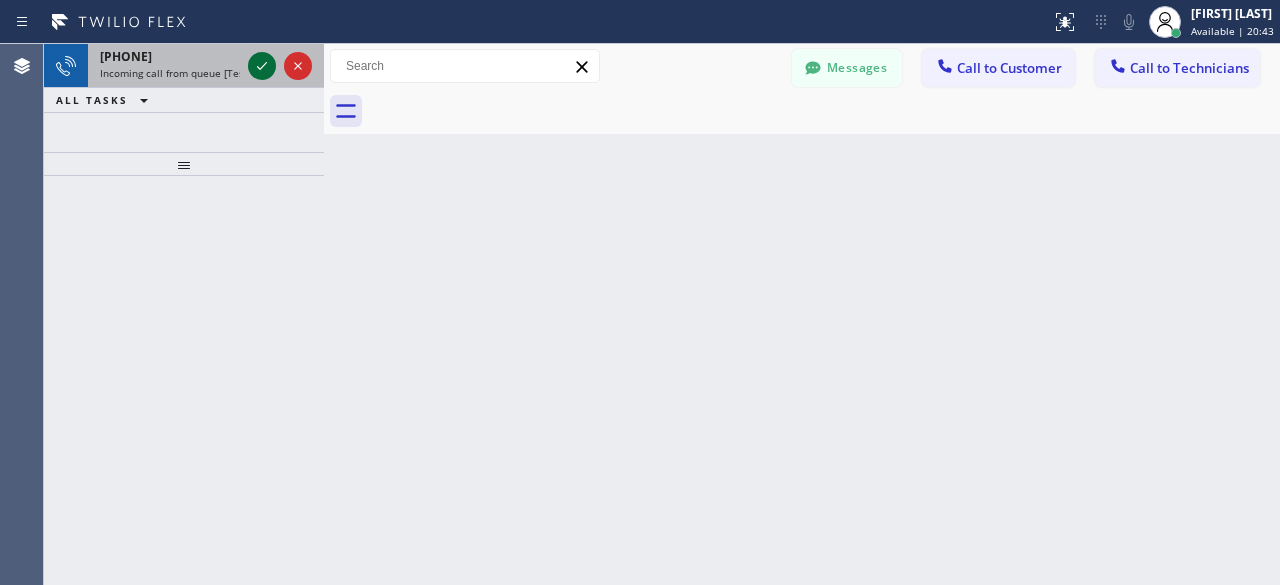 click 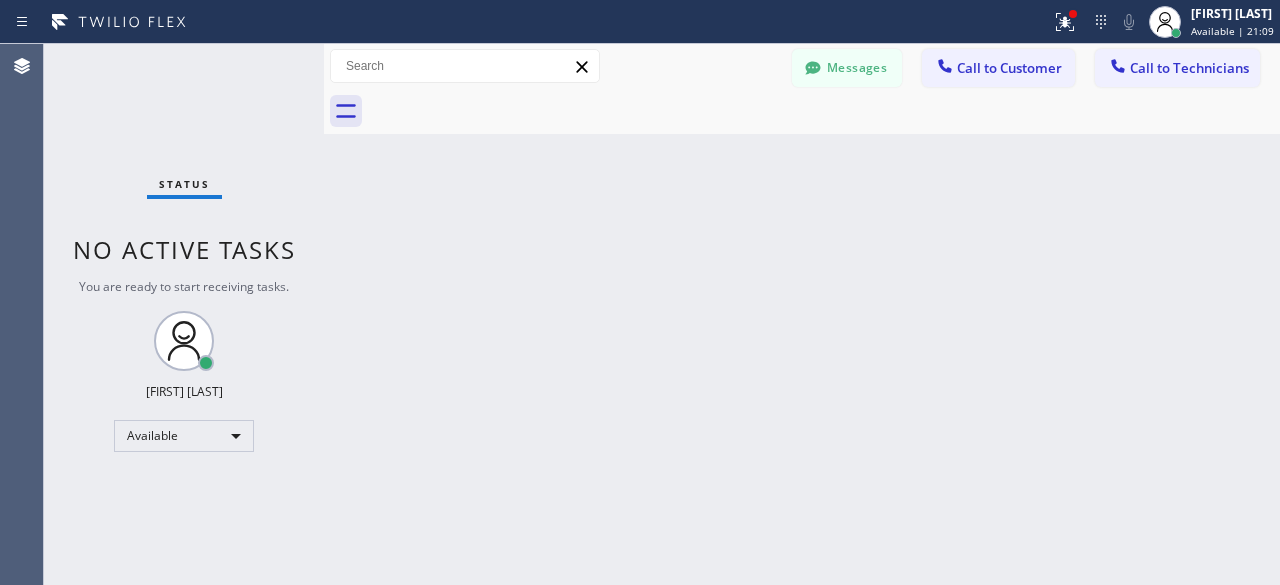 click on "Status   No active tasks     You are ready to start receiving tasks.   [FIRST] [LAST] Available" at bounding box center [184, 314] 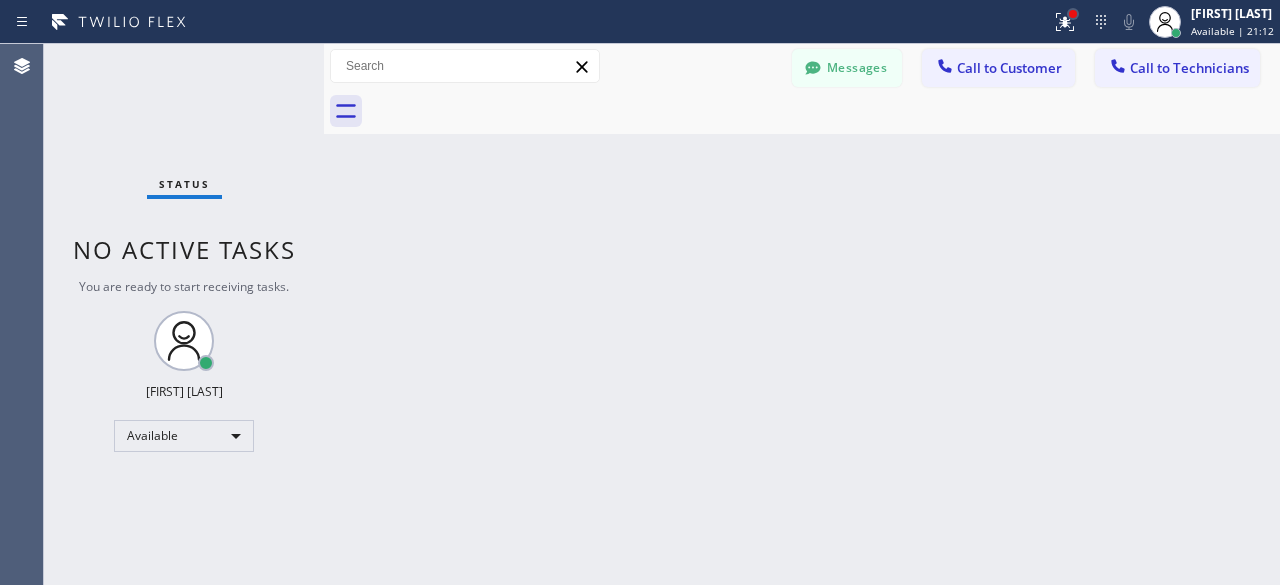 click at bounding box center [1073, 14] 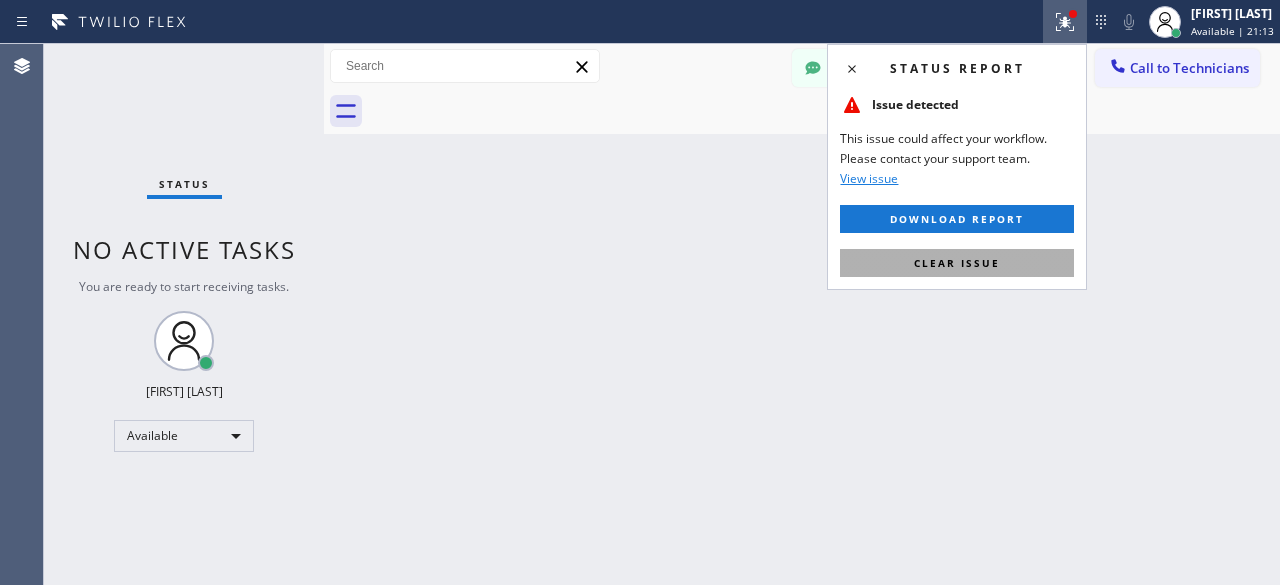 click on "Clear issue" at bounding box center [957, 263] 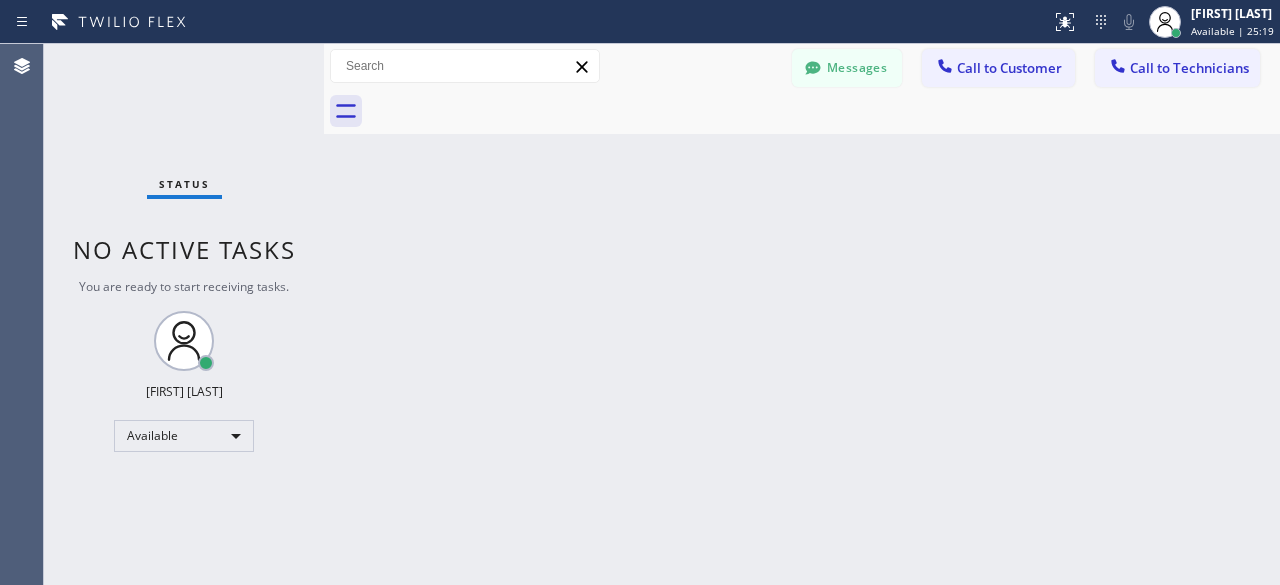 click on "Status   No active tasks     You are ready to start receiving tasks.   [FIRST] [LAST] Available" at bounding box center [184, 314] 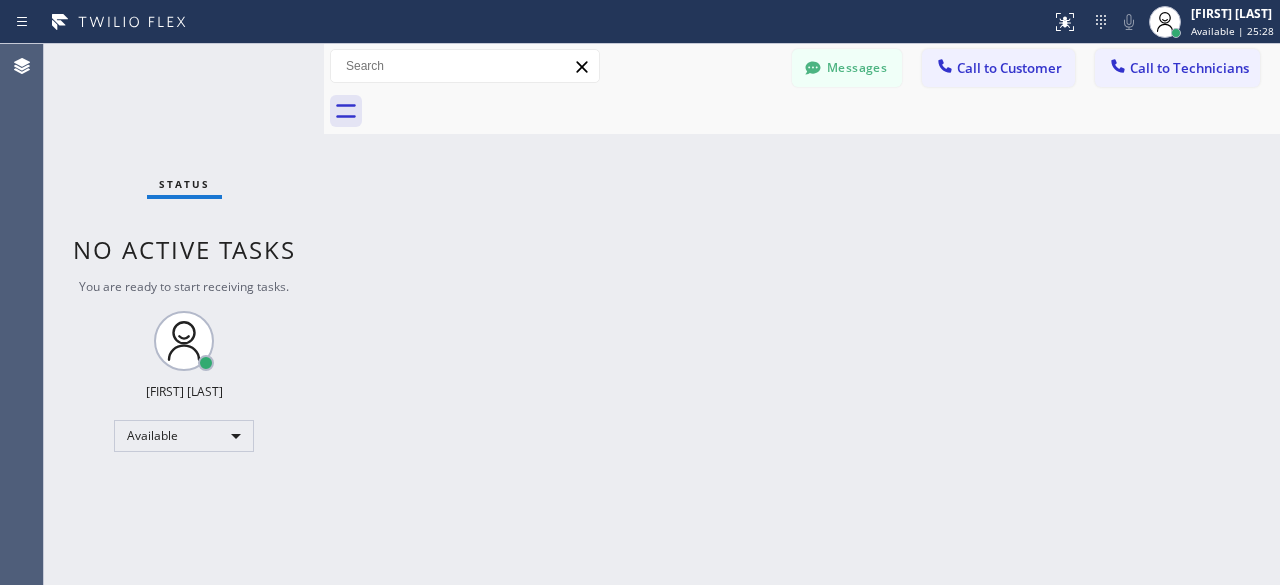 click on "Status   No active tasks     You are ready to start receiving tasks.   [FIRST] [LAST] Available" at bounding box center [184, 314] 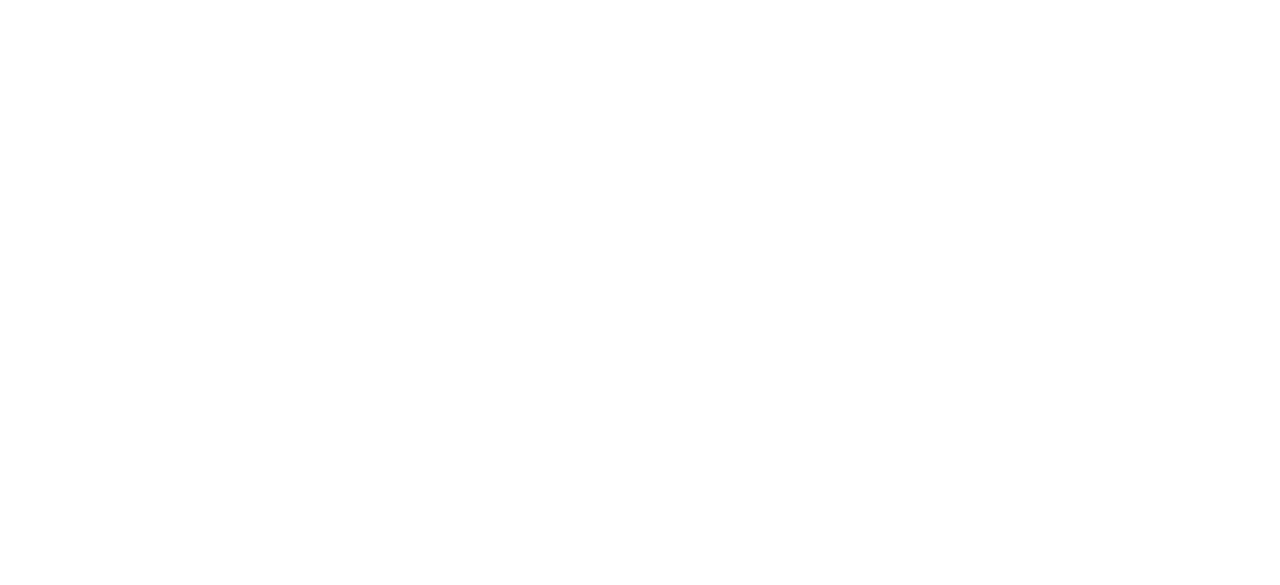 scroll, scrollTop: 0, scrollLeft: 0, axis: both 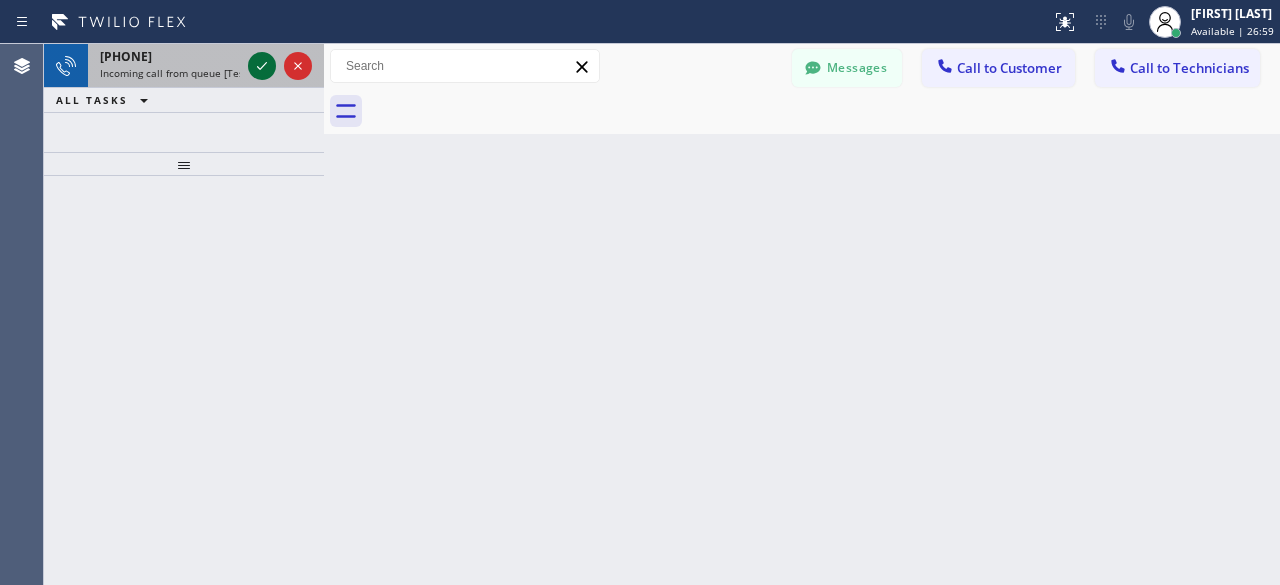 click 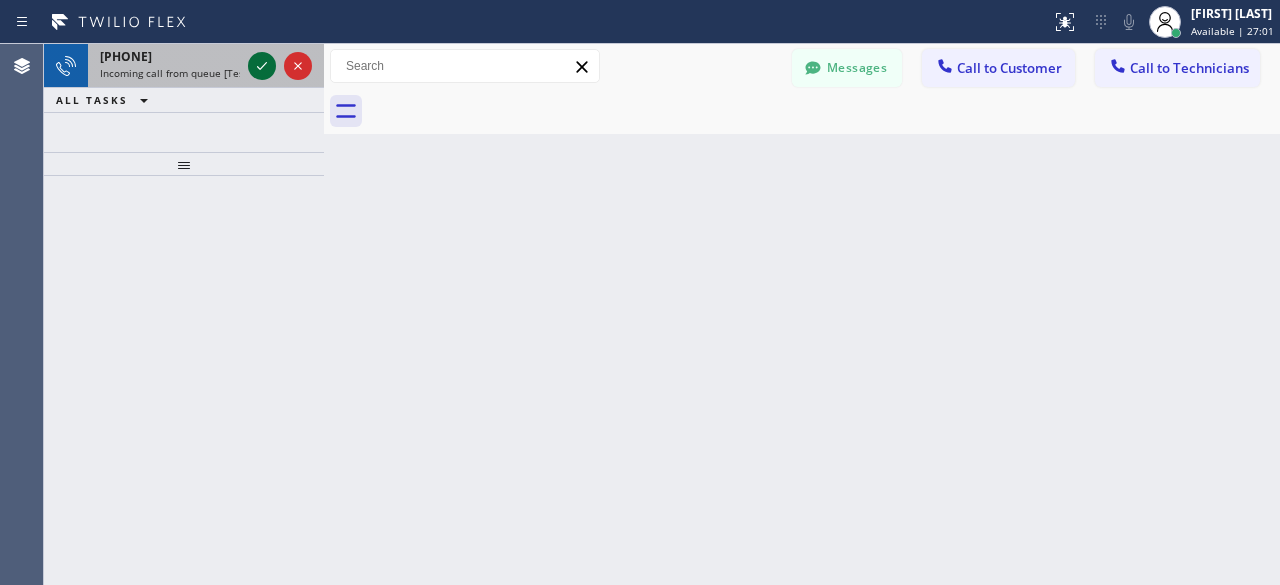 click 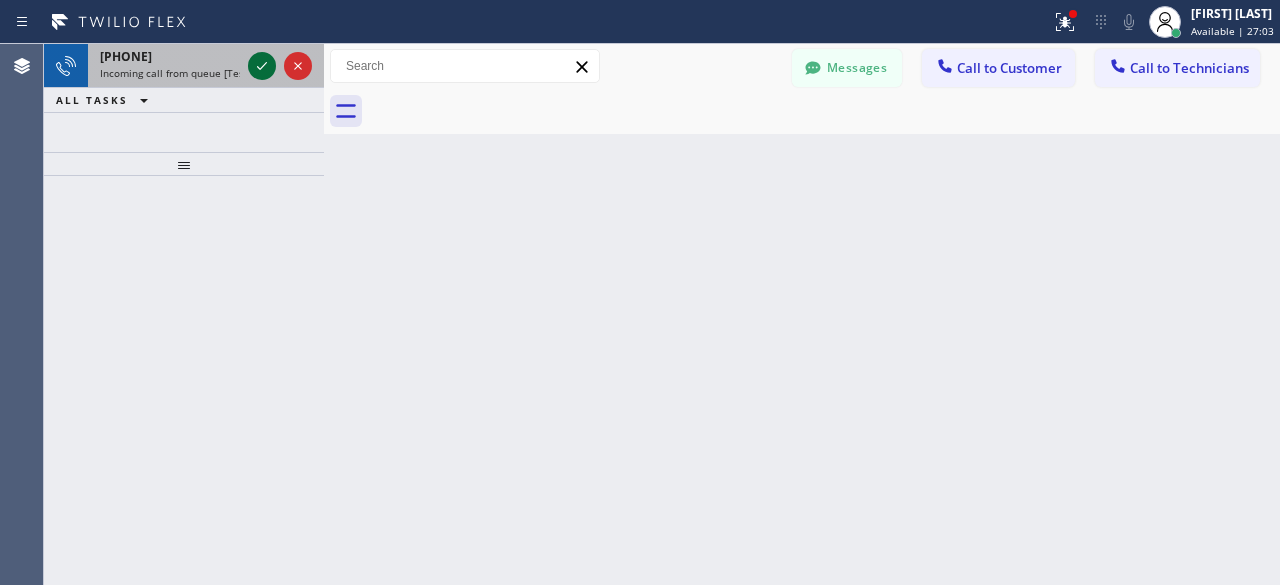 click 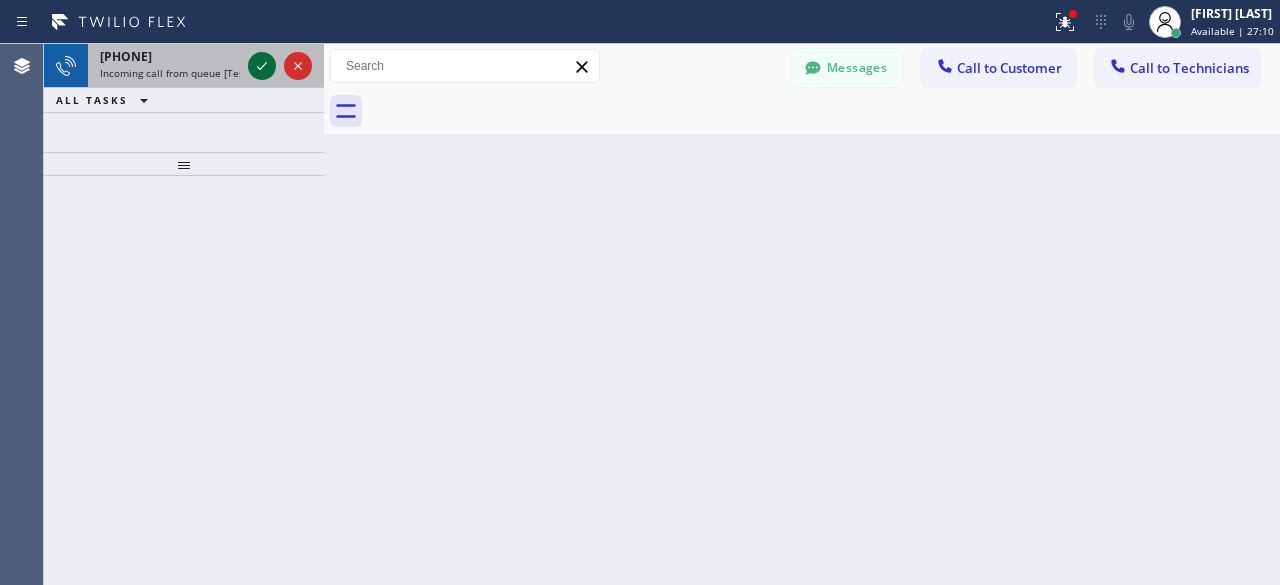 click 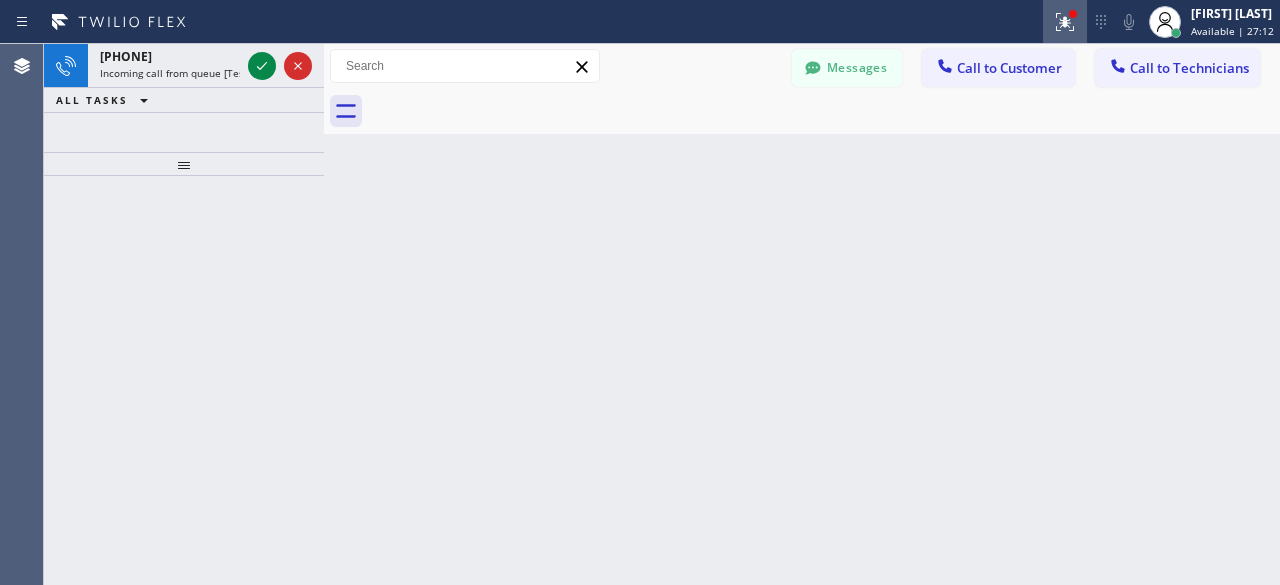 click 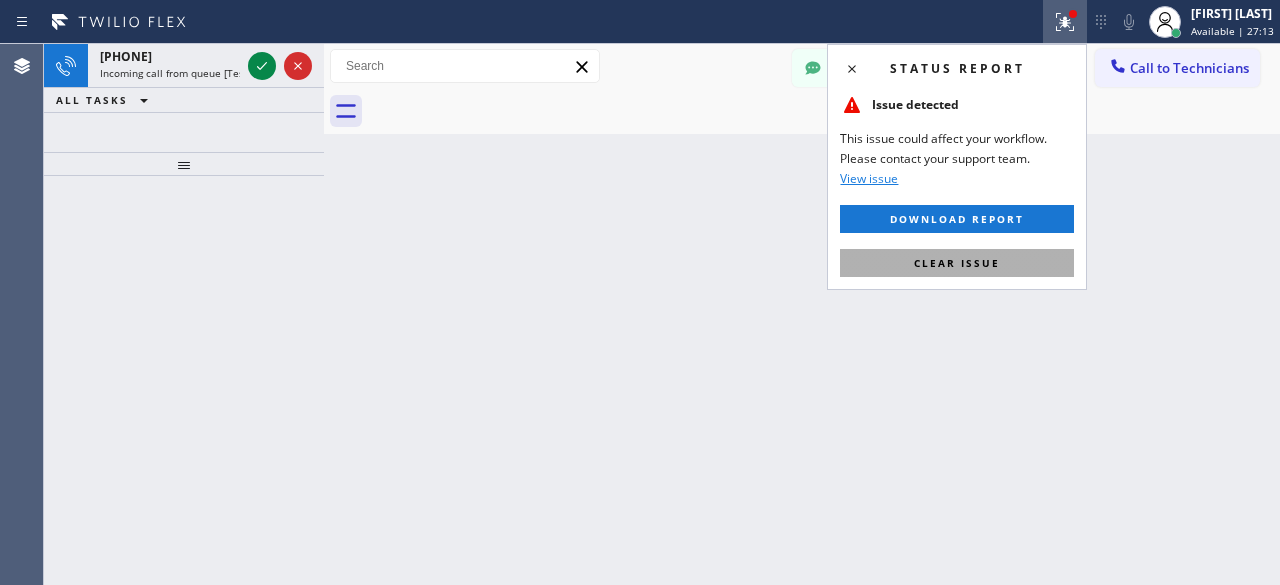click on "Clear issue" at bounding box center [957, 263] 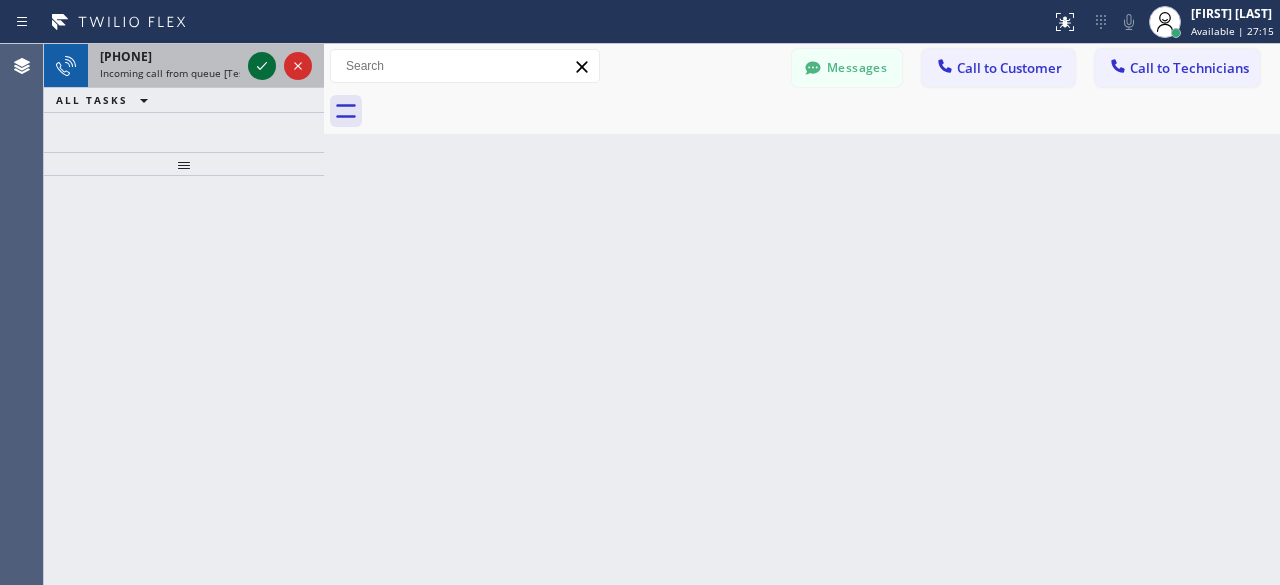 click 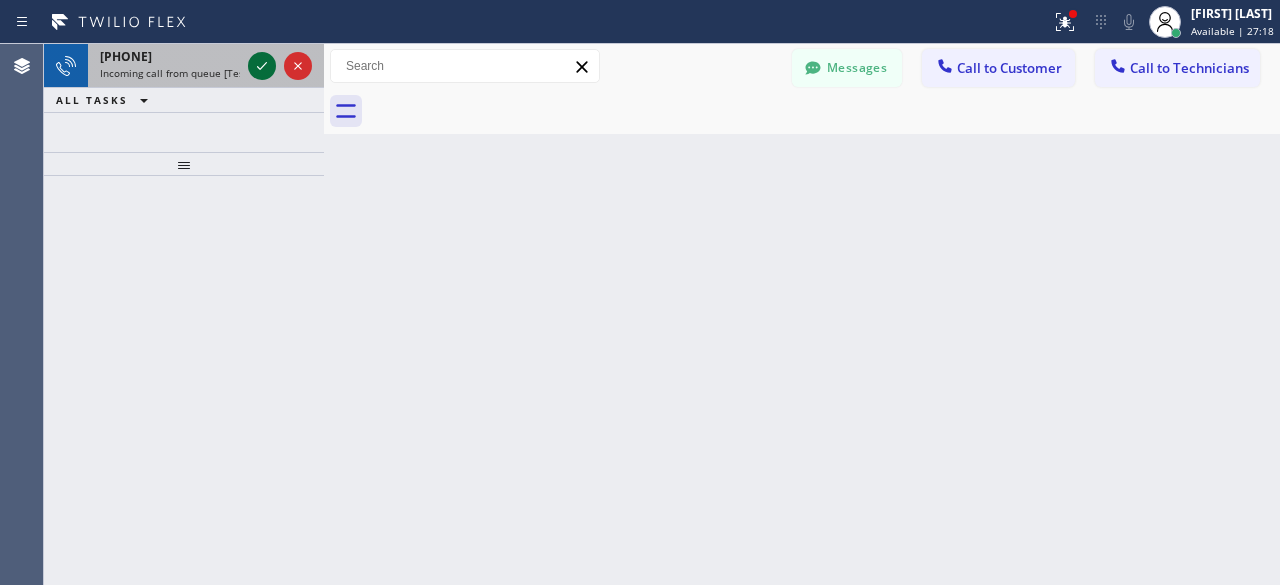 click 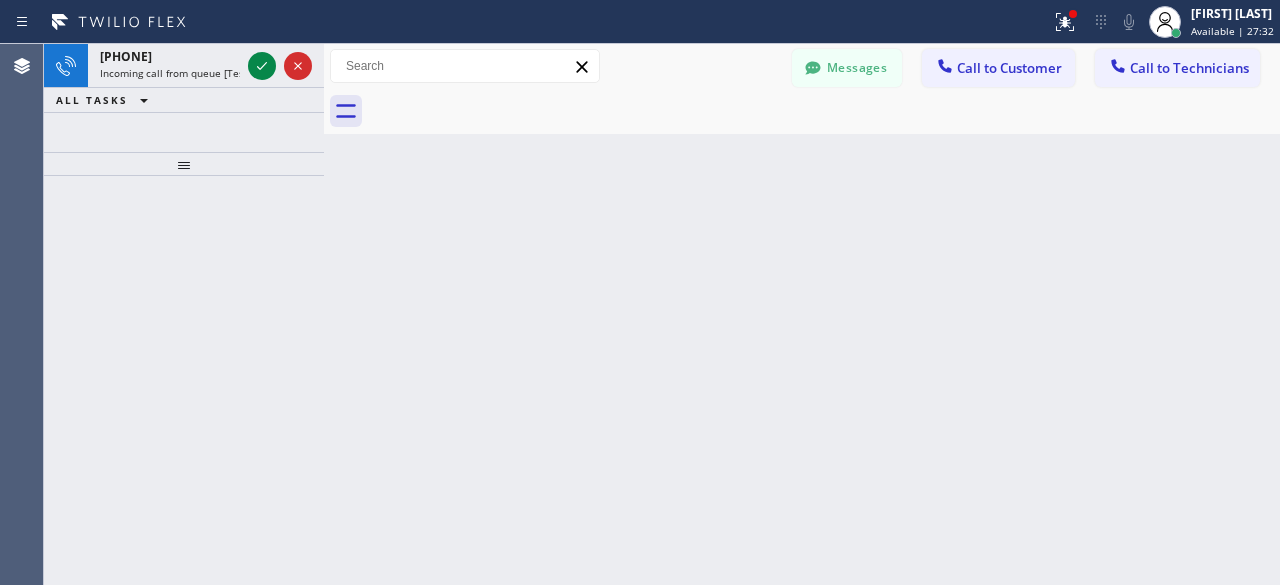 click on "Back to Dashboard Change Sender ID Customers Technicians [FIRST] [LAST] [MM]/[DD] [HH]:[MM] [AM/PM] Also just to let you know. Office said The contract will be forwarded to our legal department in which they usually put A Lien on the home property.  -- null null [MM]/[DD] [HH]:[MM] [AM/PM] You -- null null [MM]/[DD] [HH]:[MM] [AM/PM] Eta for part is [MONTH]-[DAY] -- null null [MM]/[DD] [HH]:[MM] [AM/PM] Hi can you let me know as soon as you get home. I'm just waiting around
Thank you. -- null null [MM]/[DD] [HH]:[MM] [AM/PM] Sorry, I can't talk right now. Select a contact Outbound call Technician Search Technician Your caller id phone number Your caller id phone number [PHONE] Call Technician info Name   Phone none Address none Change Sender ID Electricians [PHONE] Personal [PHONE] HVAC [PHONE] 5 Star Appliance [PHONE] Appliance Repair [PHONE] Plumbing [PHONE] Air Duct Cleaning [PHONE]  Cancel Change Check personal SMS Reset Change No tabs Messages Call to Customer Call to Technicians Outbound call Location Search location Call Call" at bounding box center (802, 314) 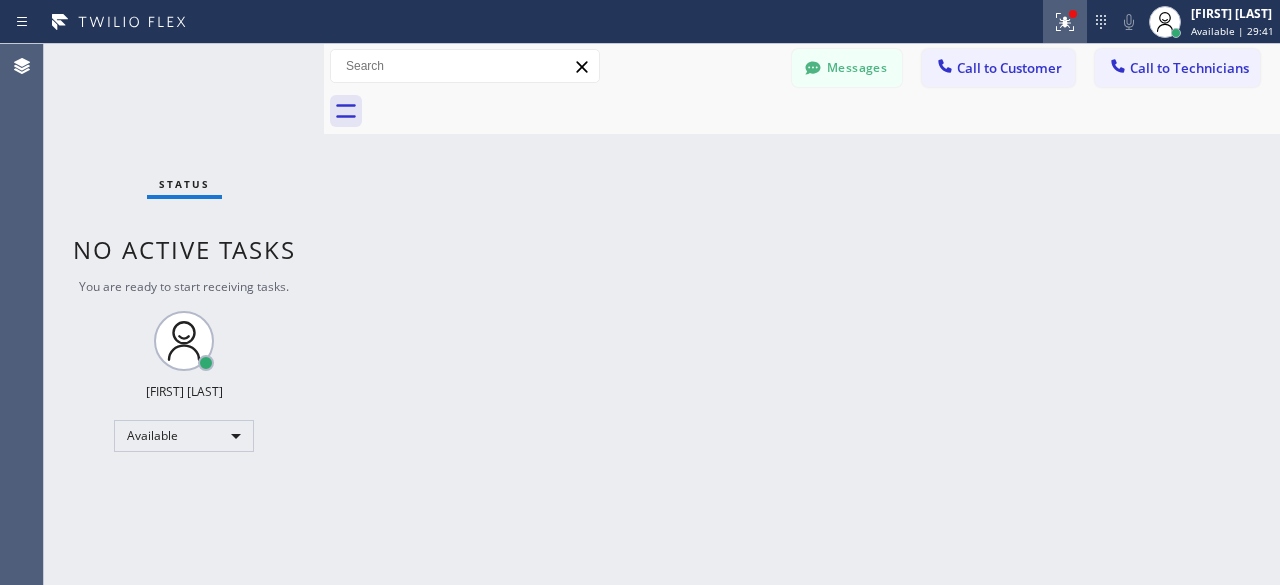click 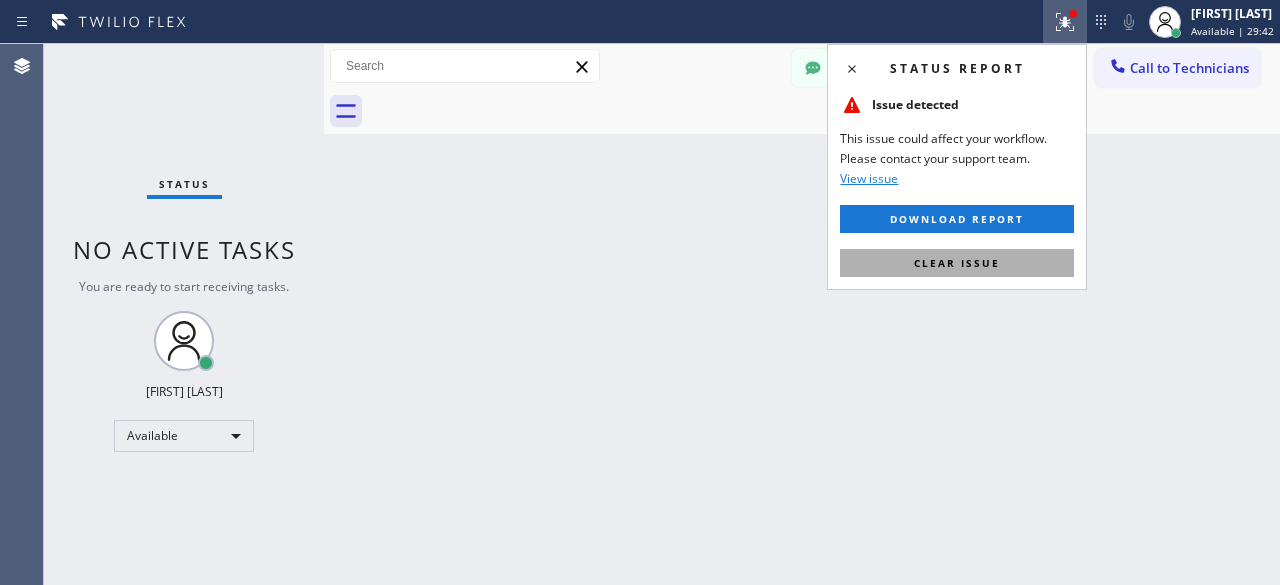 click on "Clear issue" at bounding box center (957, 263) 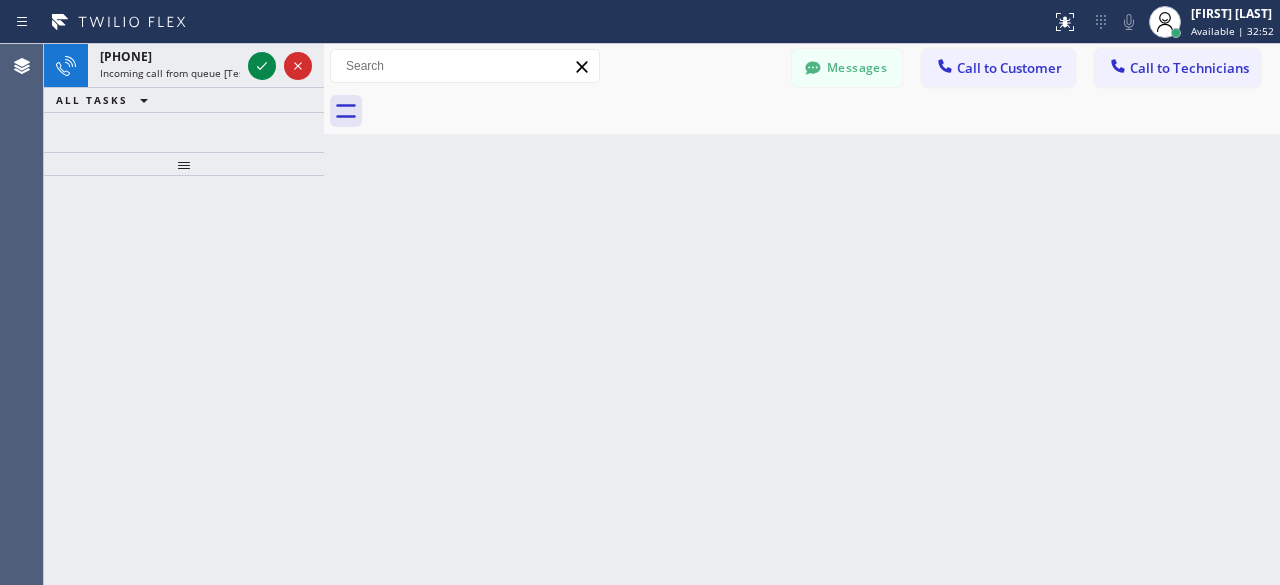 click at bounding box center [184, 380] 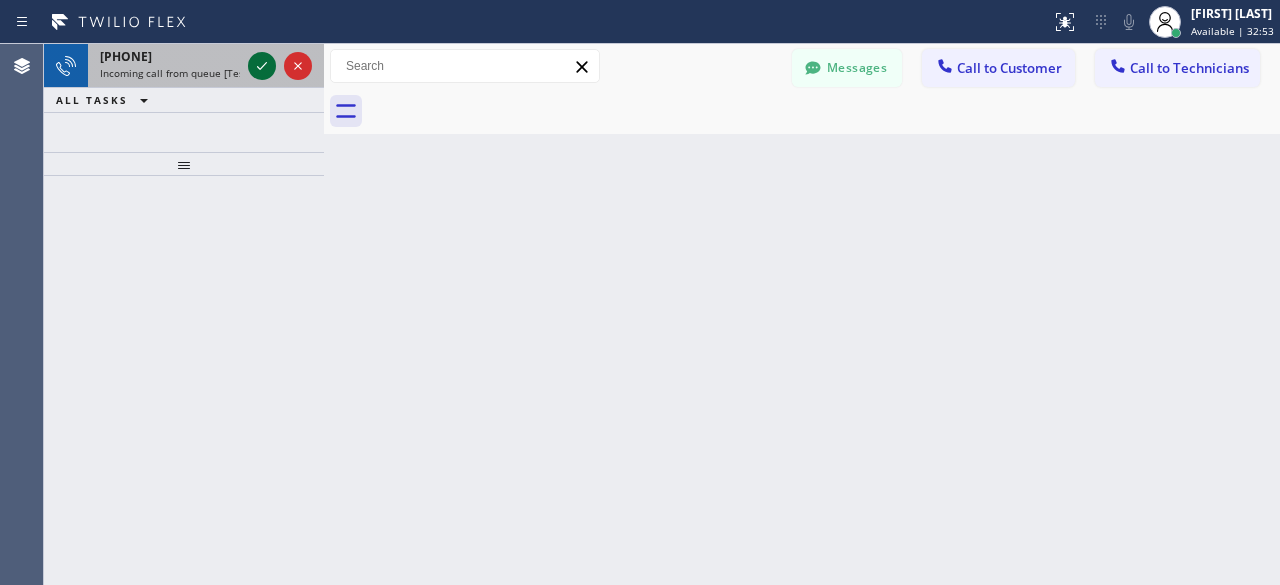 click 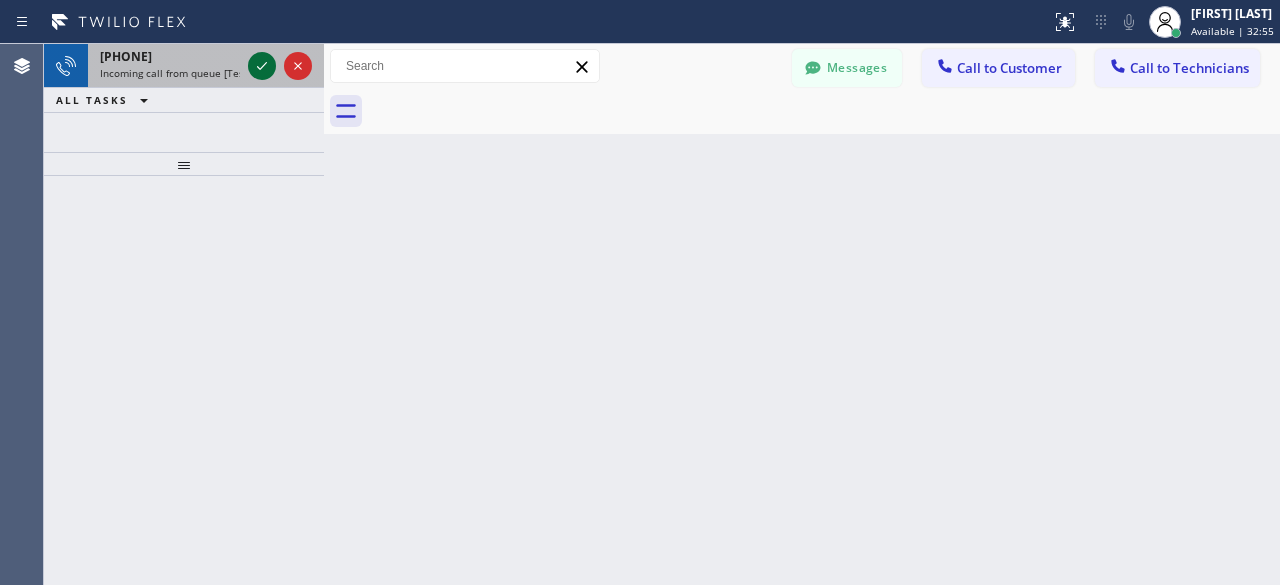 click 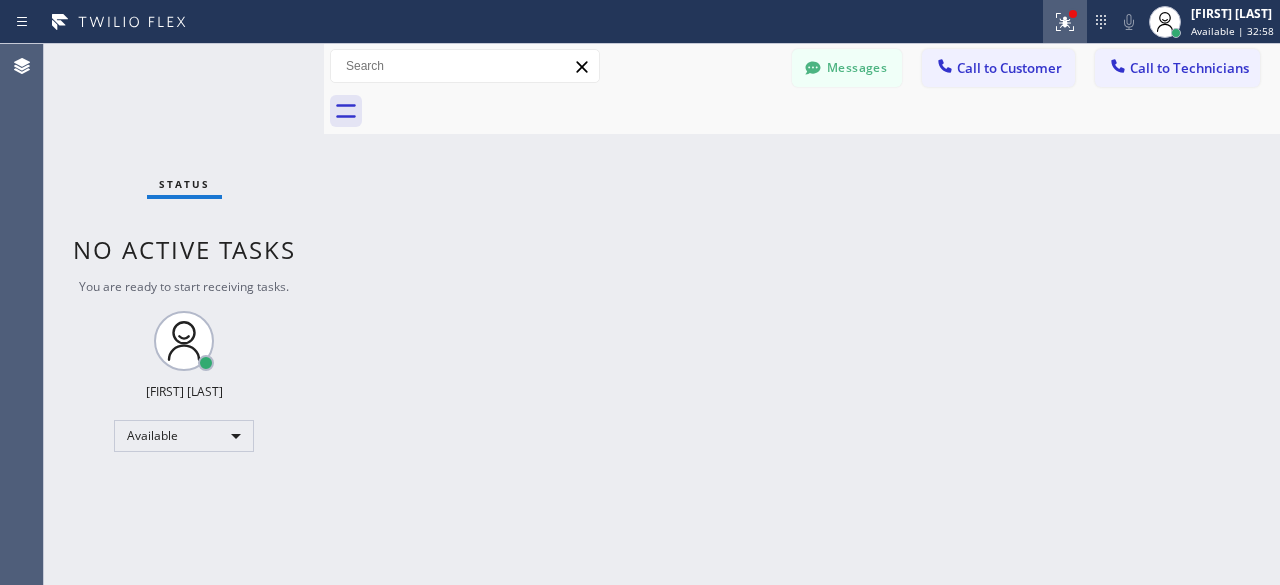 click at bounding box center [1065, 22] 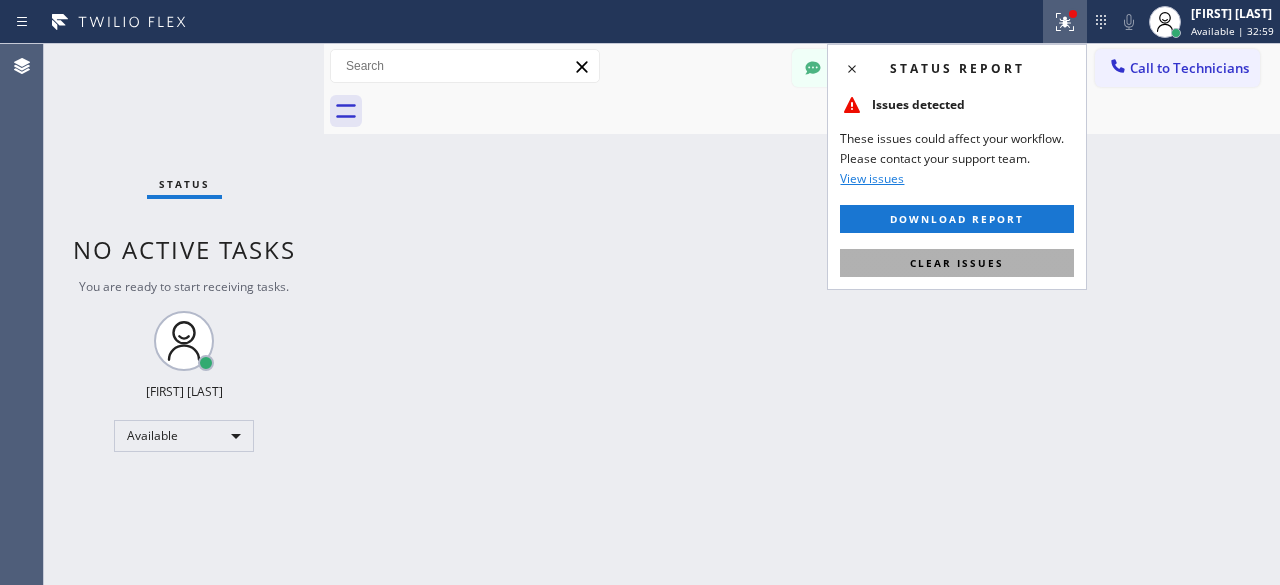 click on "Clear issues" at bounding box center (957, 263) 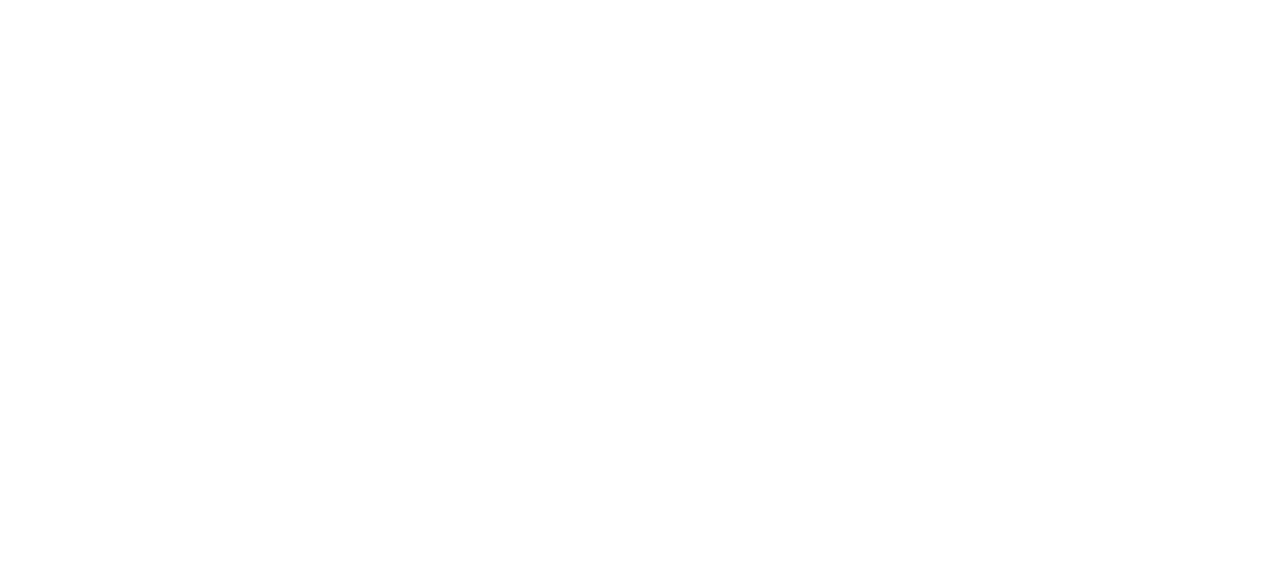 scroll, scrollTop: 0, scrollLeft: 0, axis: both 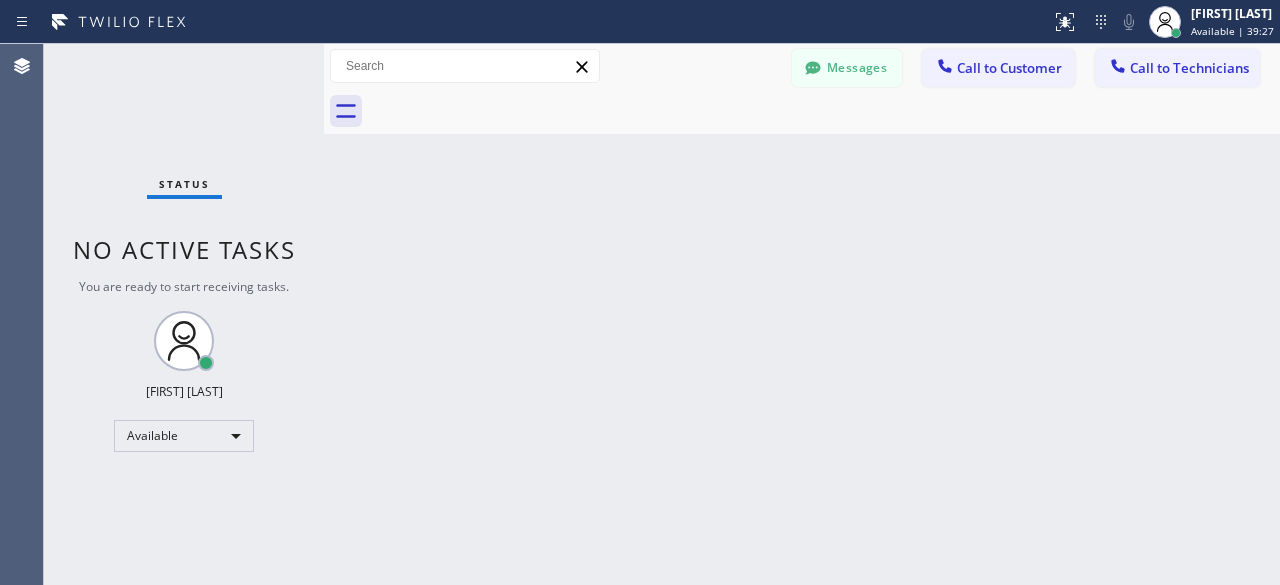 click on "Status   No active tasks     You are ready to start receiving tasks.   [FIRST] [LAST] Available" at bounding box center (184, 314) 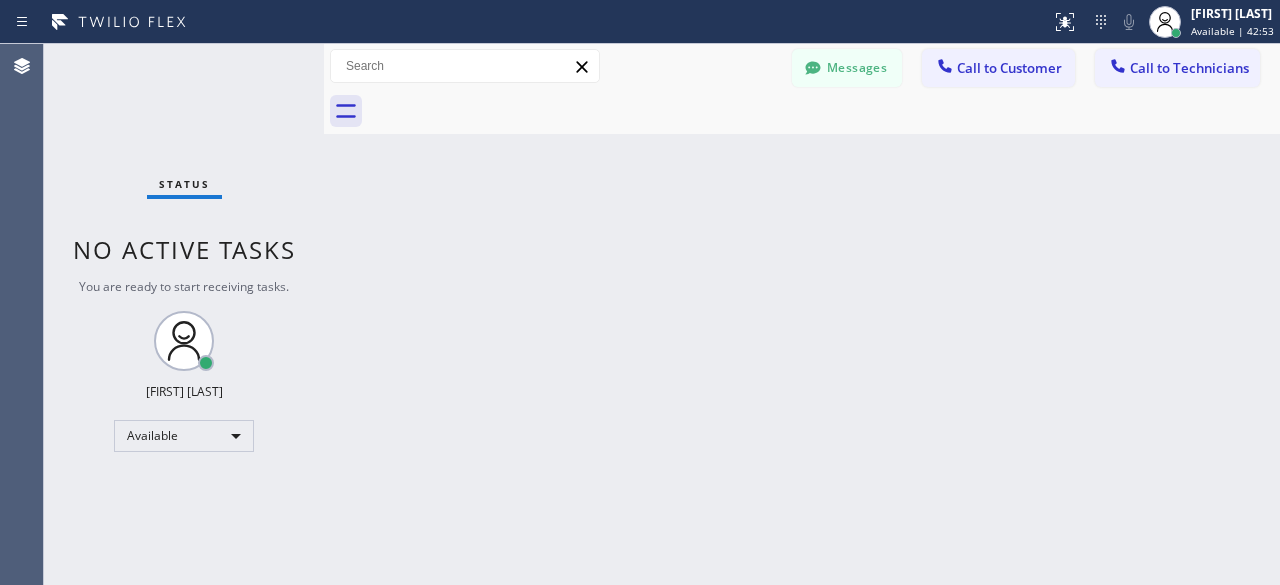 click on "Status   No active tasks     You are ready to start receiving tasks.   [FIRST] [LAST] Available" at bounding box center (184, 314) 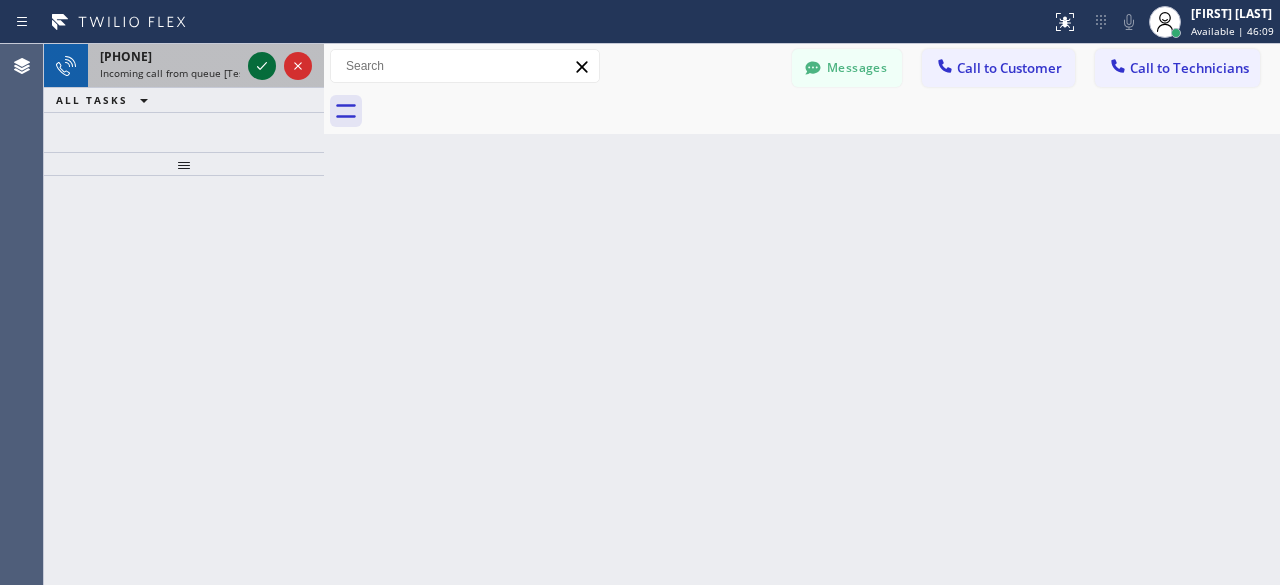 click 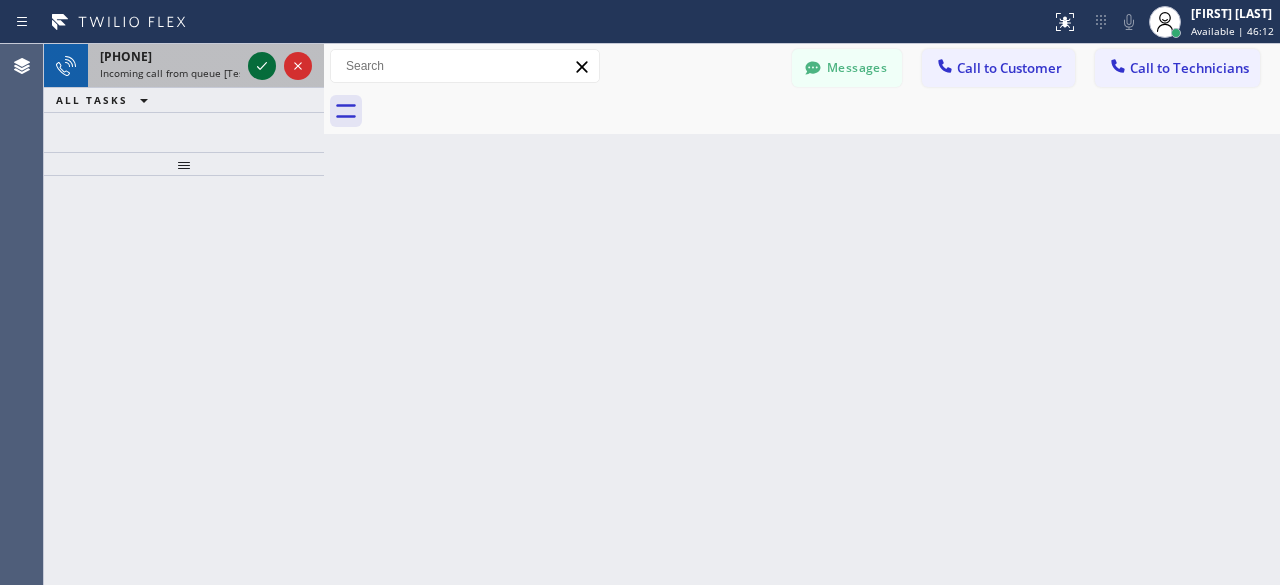 click 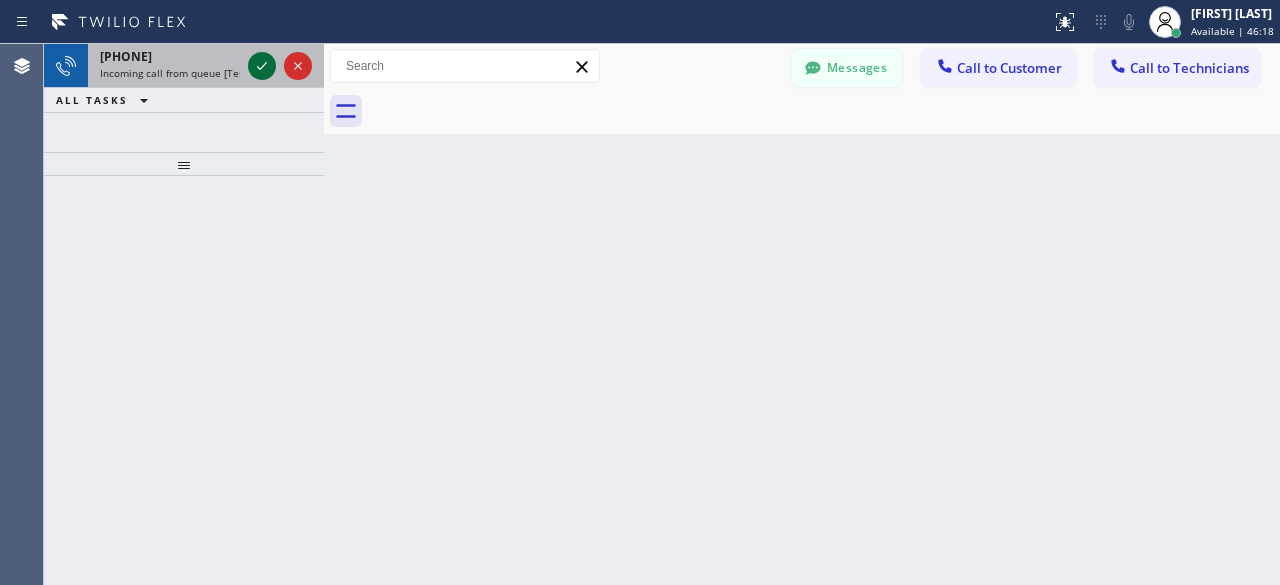 click 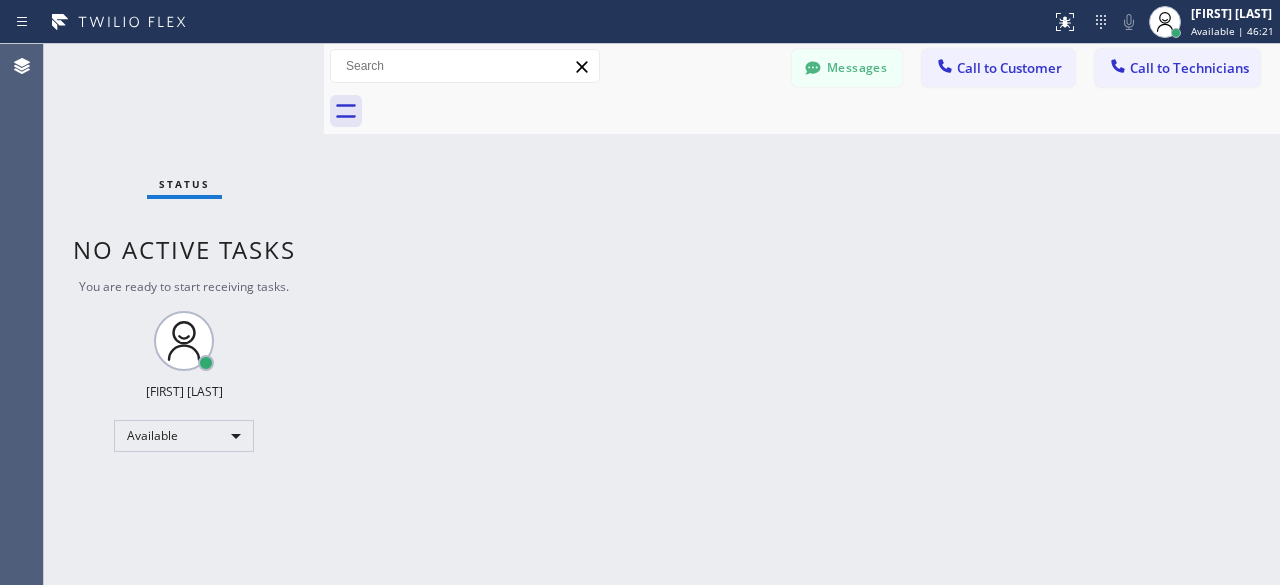 click on "Status   No active tasks     You are ready to start receiving tasks.   [FIRST] [LAST] Available" at bounding box center [184, 314] 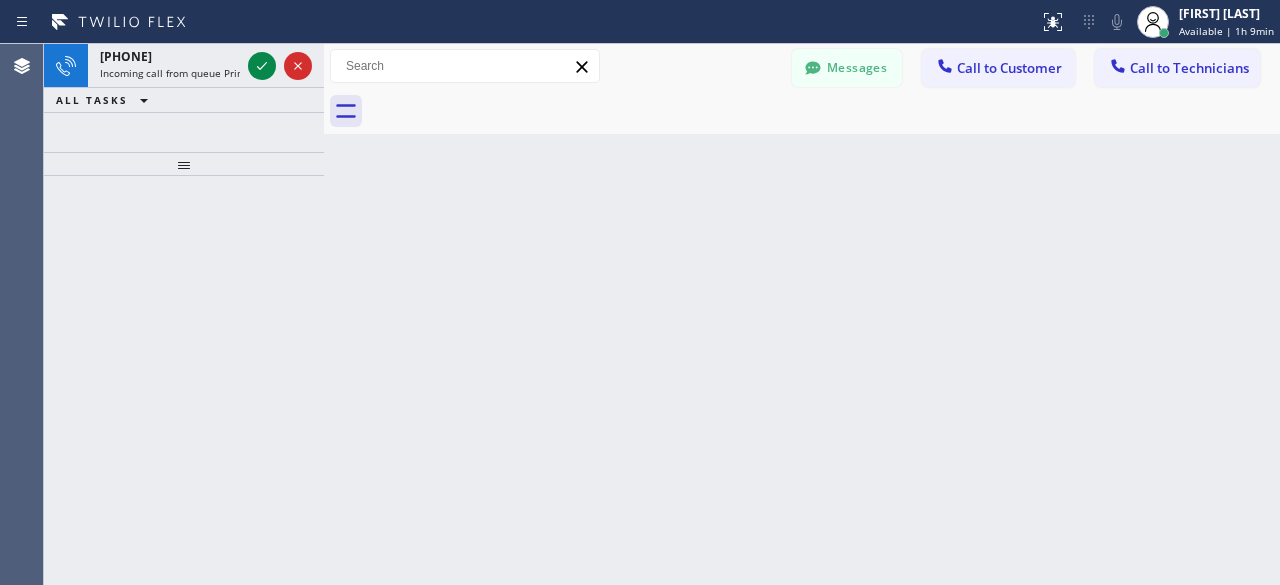 click at bounding box center (184, 380) 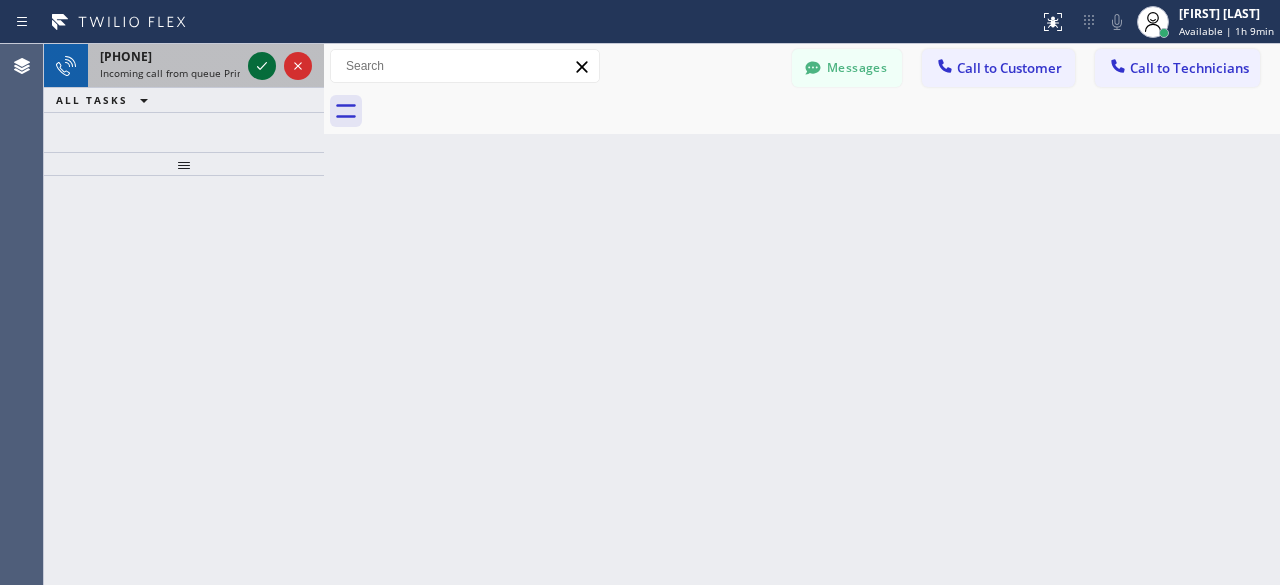 click 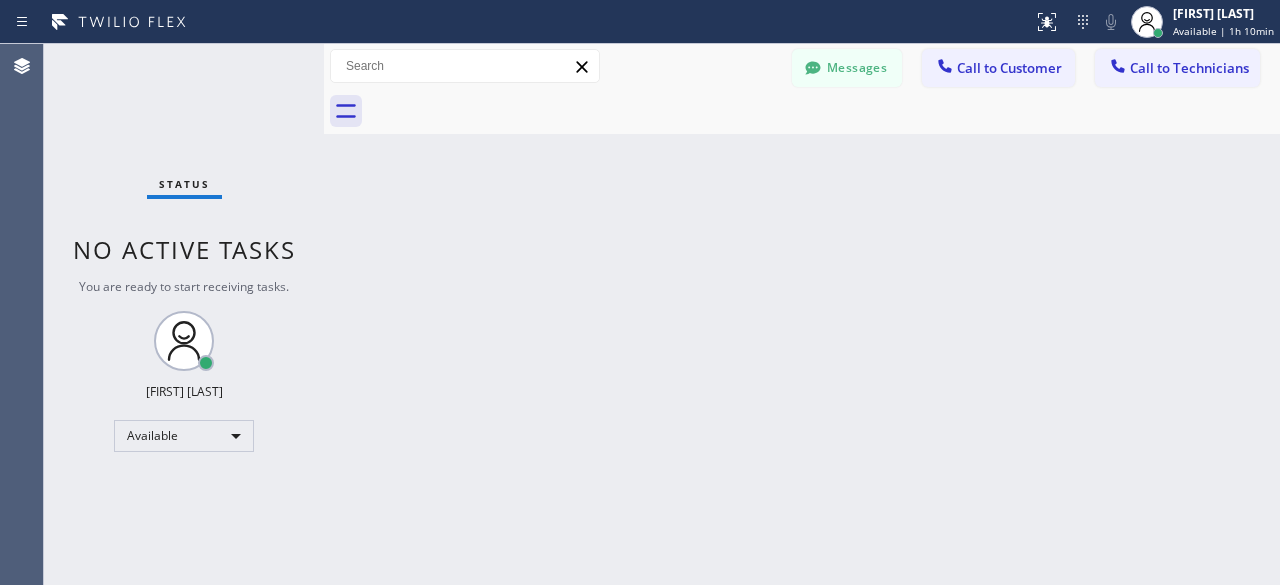 click on "Status   No active tasks     You are ready to start receiving tasks.   [FIRST] [LAST] Available" at bounding box center [184, 314] 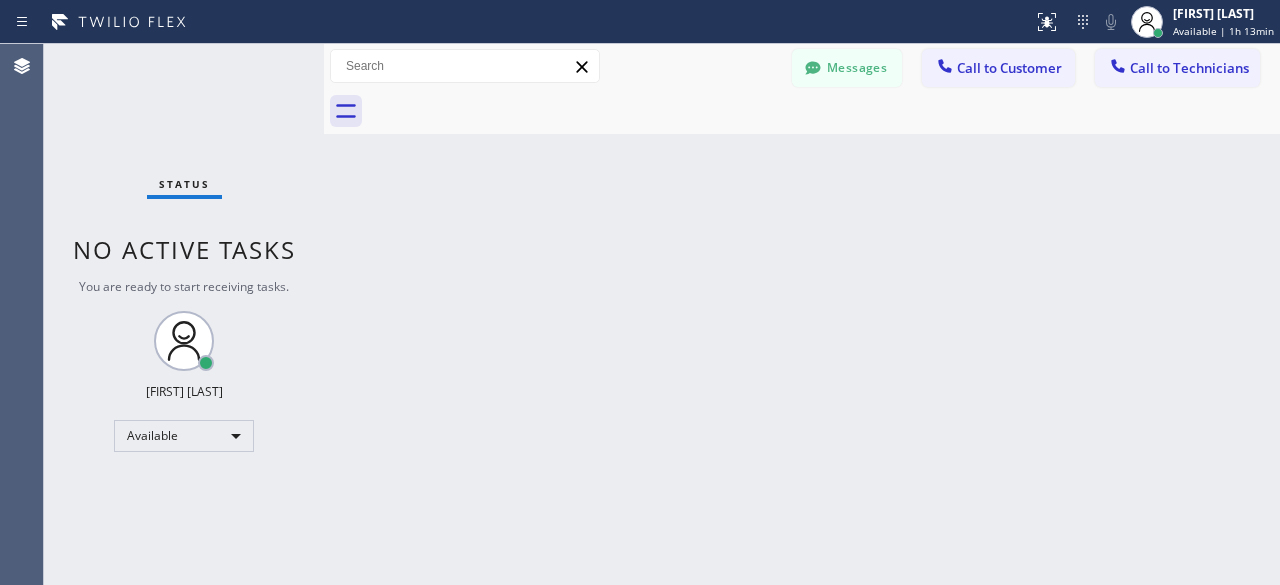click on "Status   No active tasks     You are ready to start receiving tasks.   [FIRST] [LAST] Available" at bounding box center [184, 314] 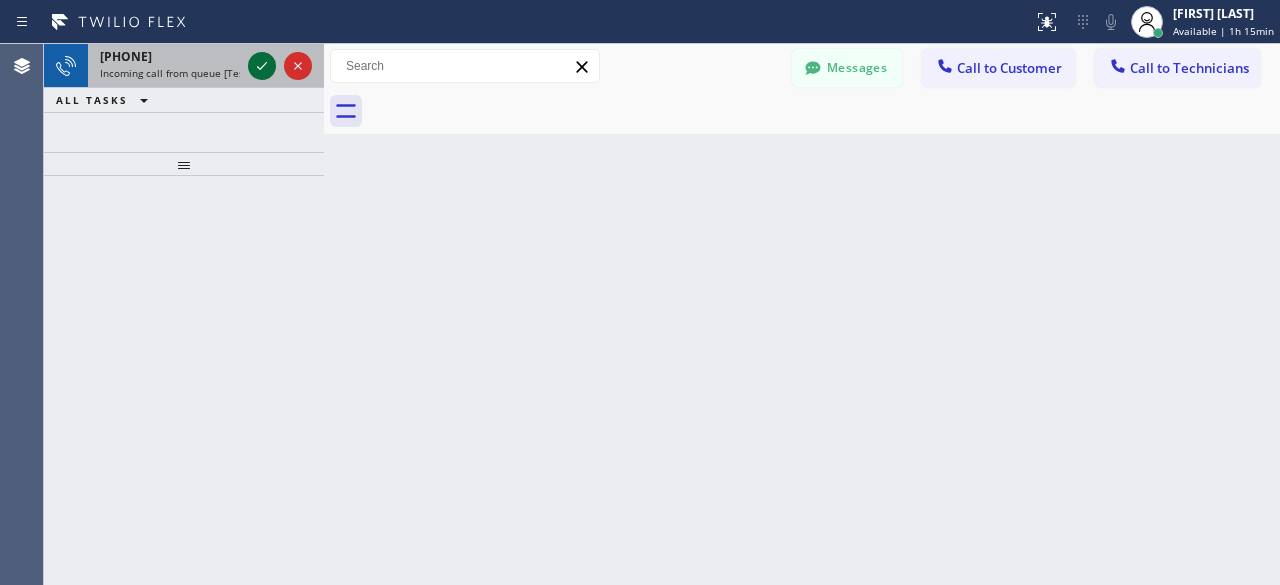 click 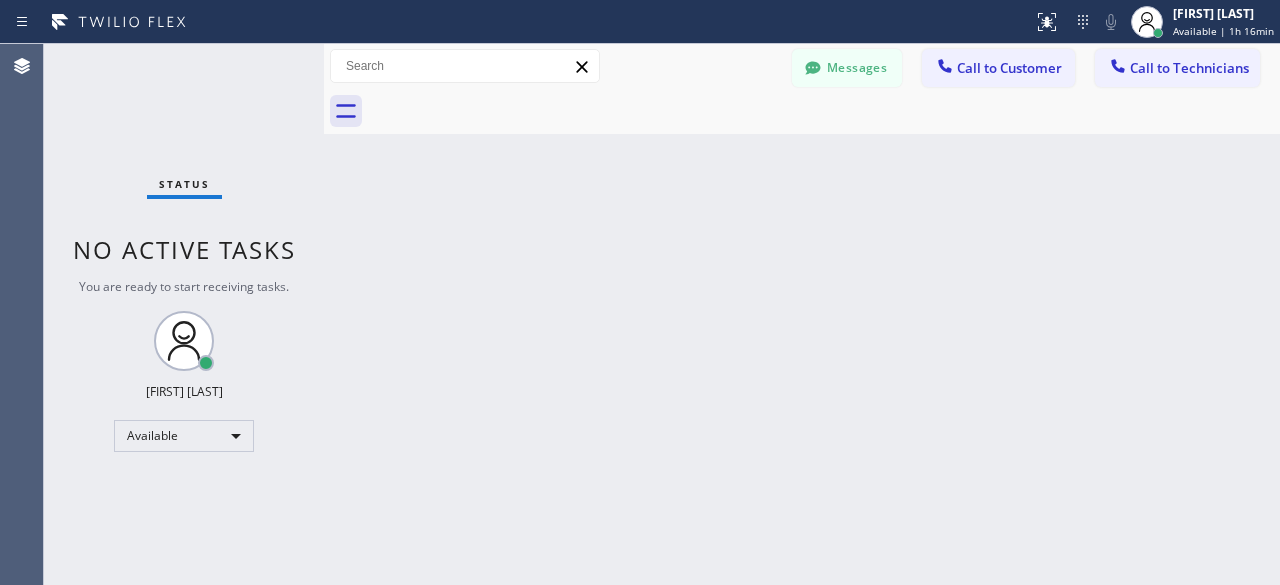 click on "Status   No active tasks     You are ready to start receiving tasks.   [FIRST] [LAST] Available" at bounding box center [184, 314] 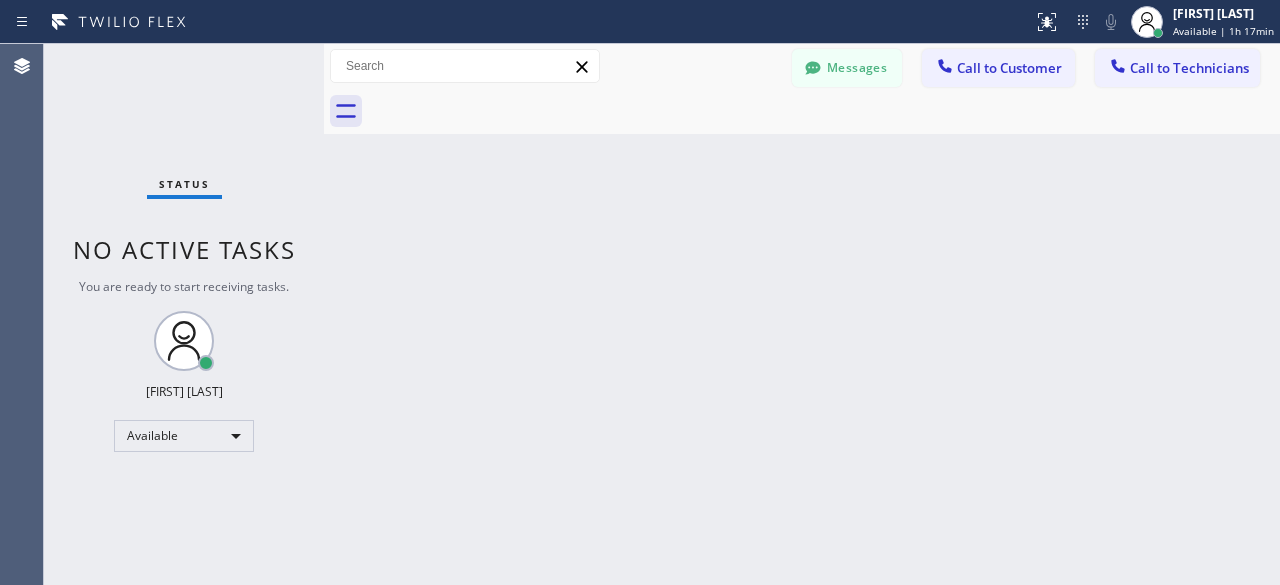click on "Status   No active tasks     You are ready to start receiving tasks.   [FIRST] [LAST] Available" at bounding box center (184, 314) 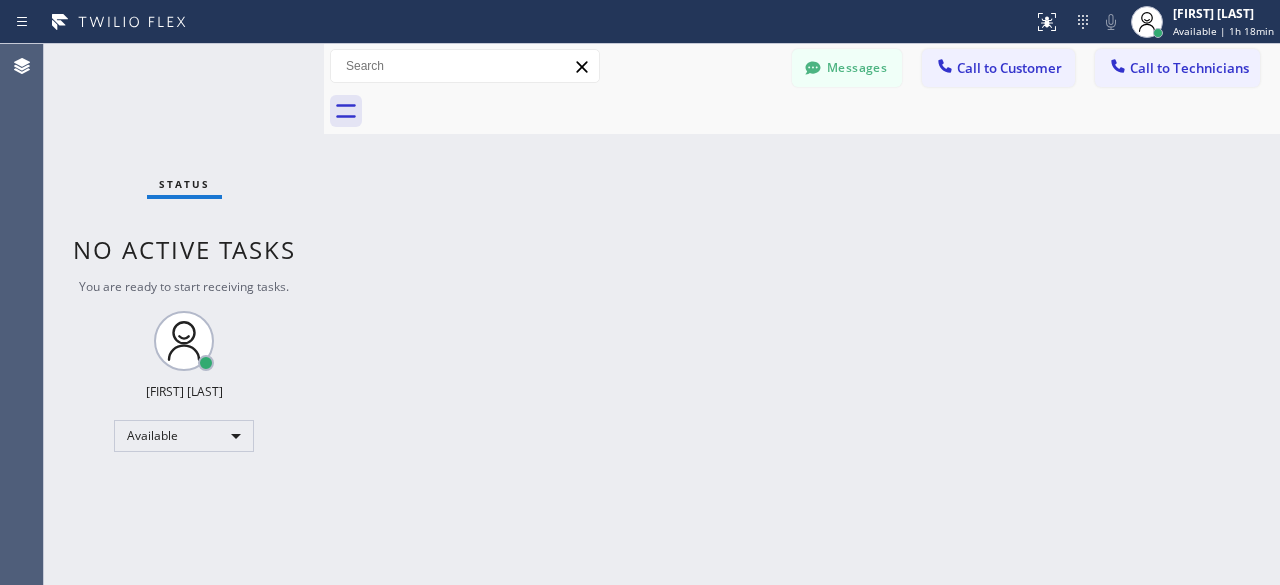 click on "Status   No active tasks     You are ready to start receiving tasks.   [FIRST] [LAST] Available" at bounding box center (184, 314) 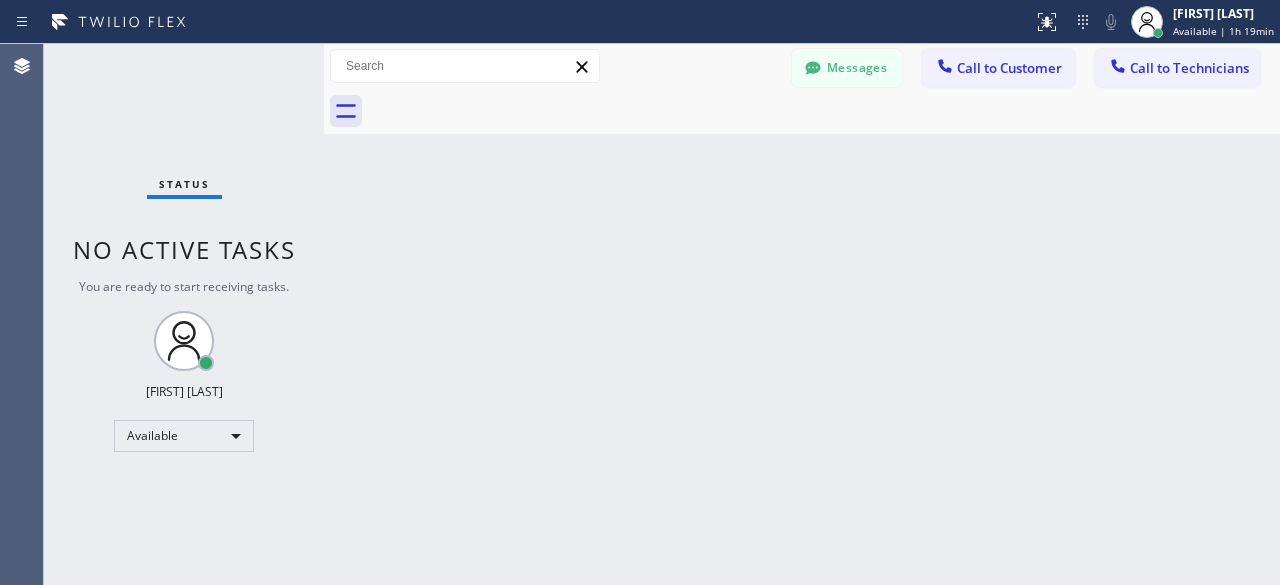 click on "Status   No active tasks     You are ready to start receiving tasks.   [FIRST] [LAST] Available" at bounding box center (184, 314) 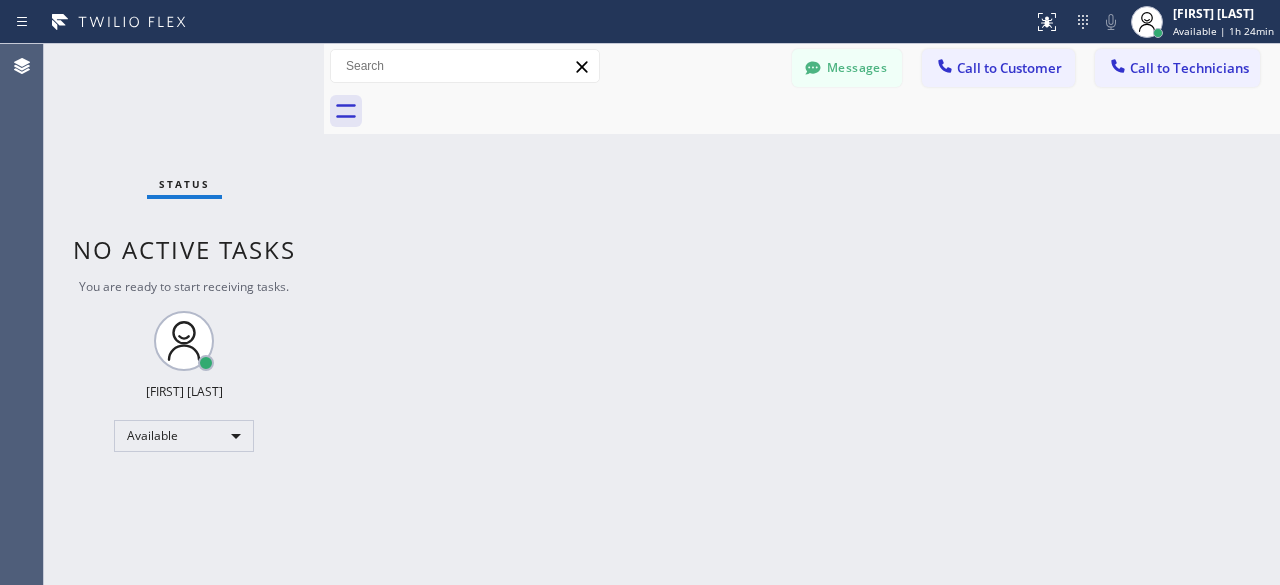 click on "Status   No active tasks     You are ready to start receiving tasks.   [FIRST] [LAST] Available" at bounding box center (184, 314) 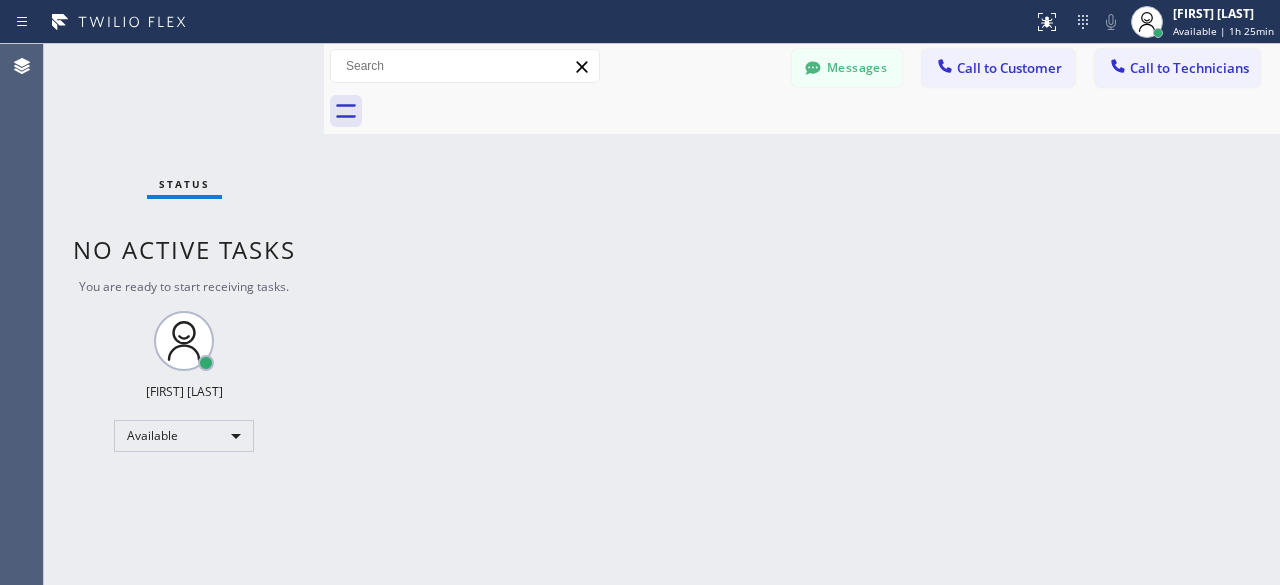 click on "Status   No active tasks     You are ready to start receiving tasks.   [FIRST] [LAST] Available" at bounding box center [184, 314] 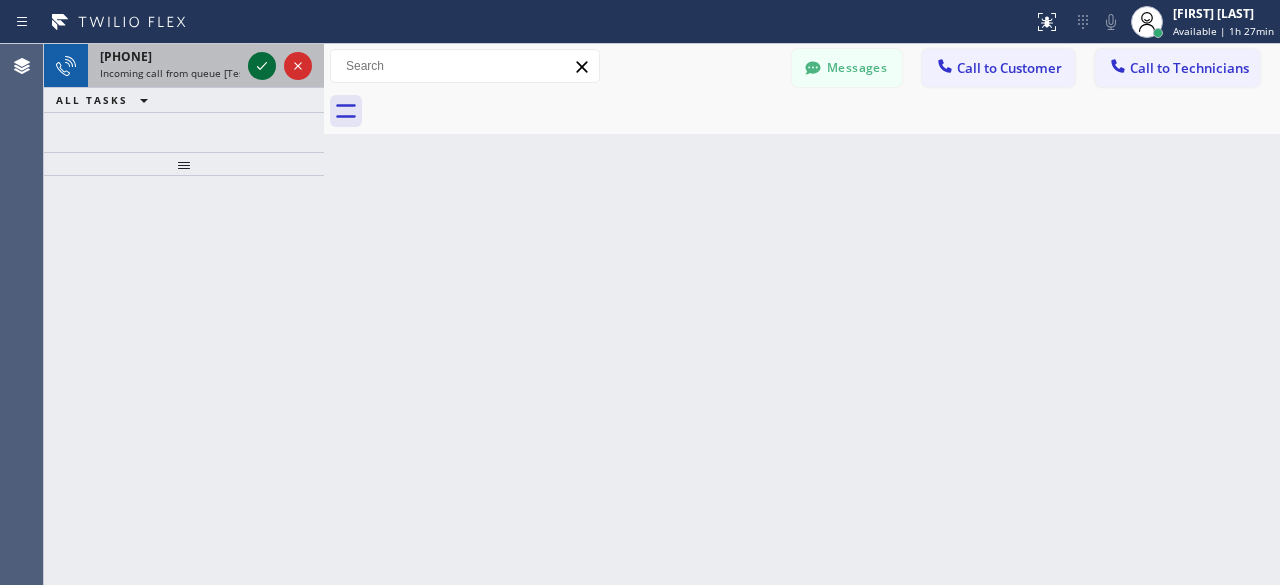 click 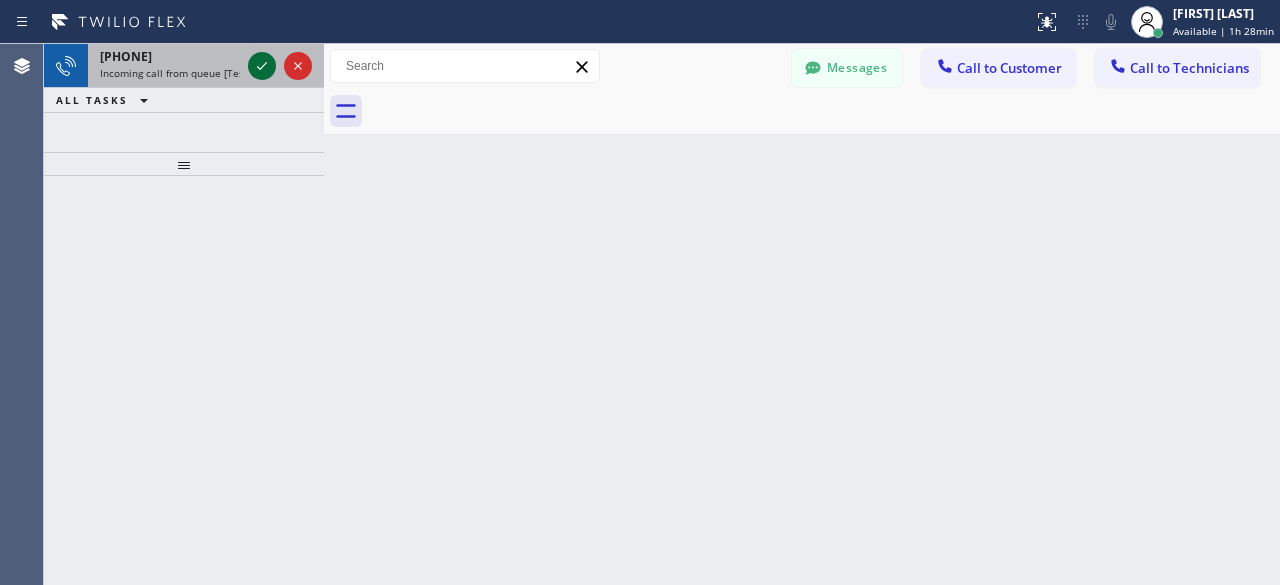 click 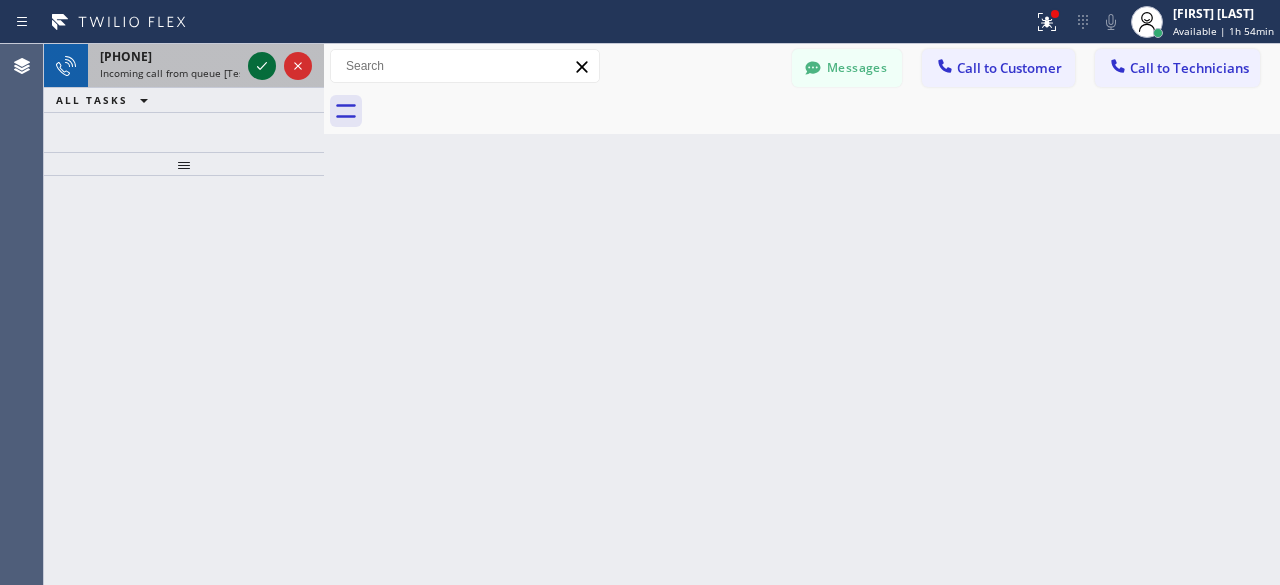 click 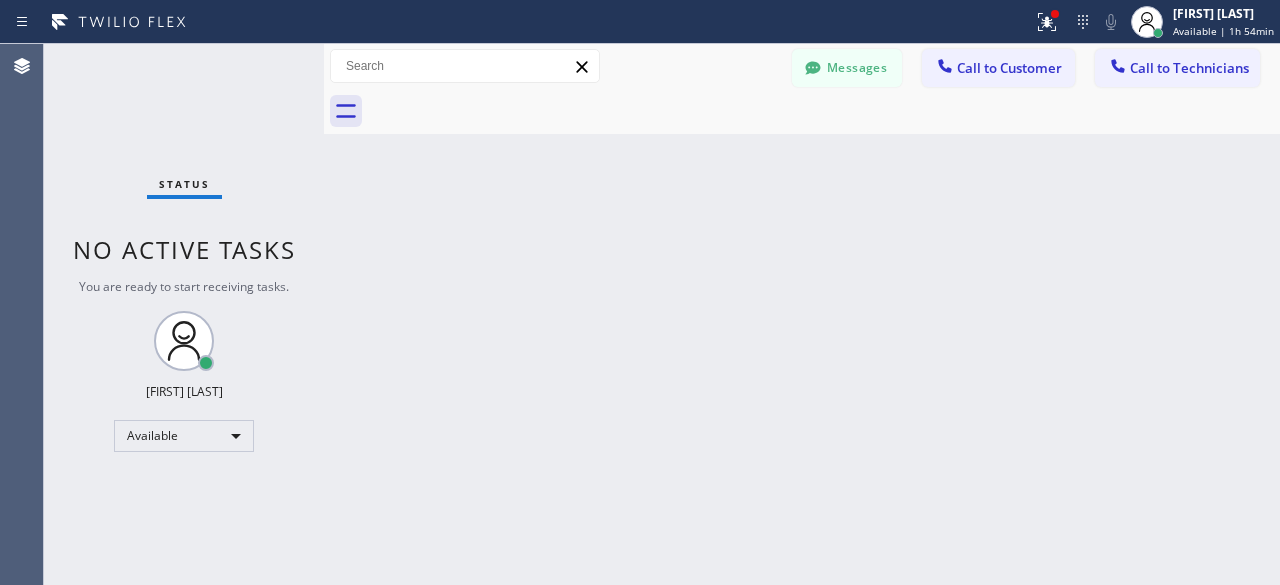 click on "Status   No active tasks     You are ready to start receiving tasks.   [FIRST] [LAST] Available" at bounding box center (184, 314) 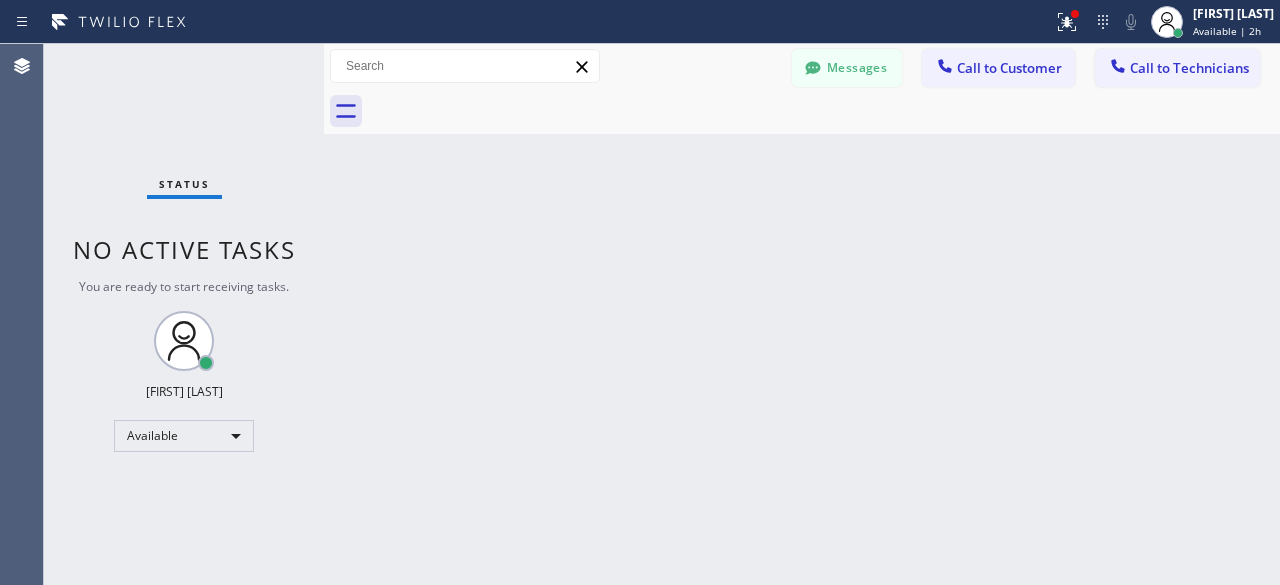 click on "Status   No active tasks     You are ready to start receiving tasks.   [FIRST] [LAST] Available" at bounding box center (184, 314) 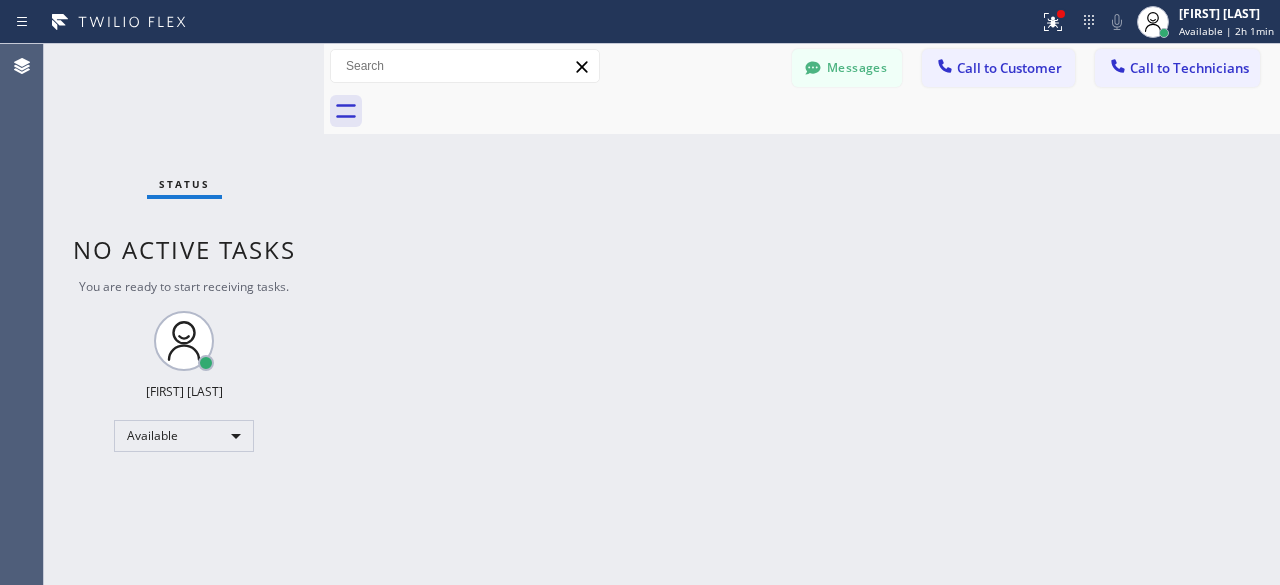 click on "Status   No active tasks     You are ready to start receiving tasks.   [FIRST] [LAST] Available" at bounding box center [184, 314] 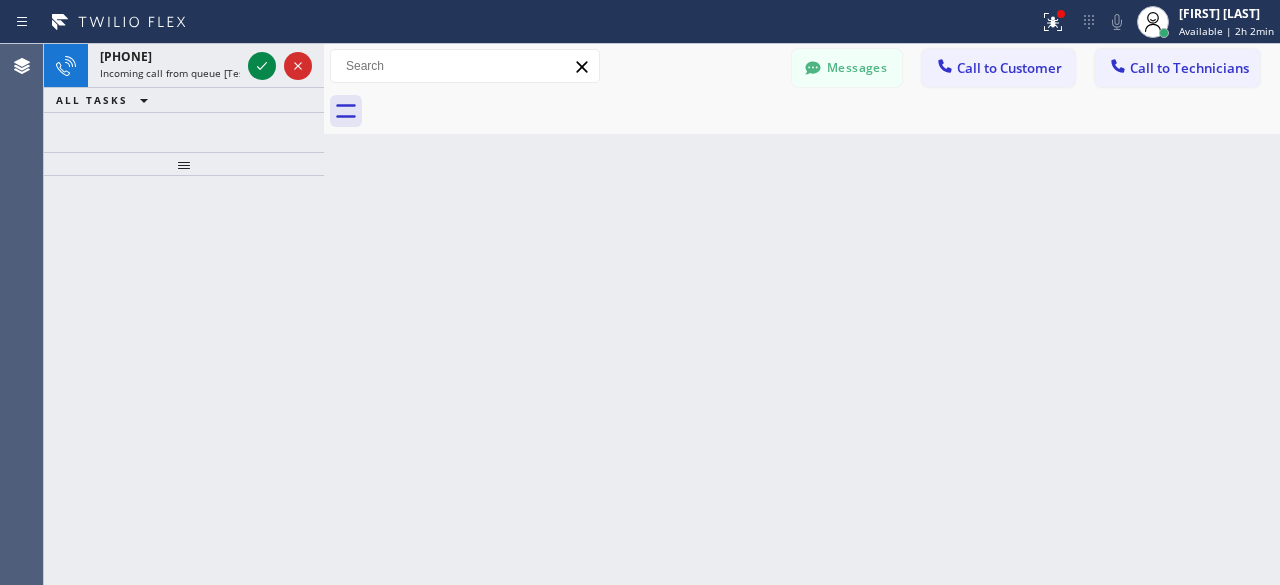 click at bounding box center [184, 380] 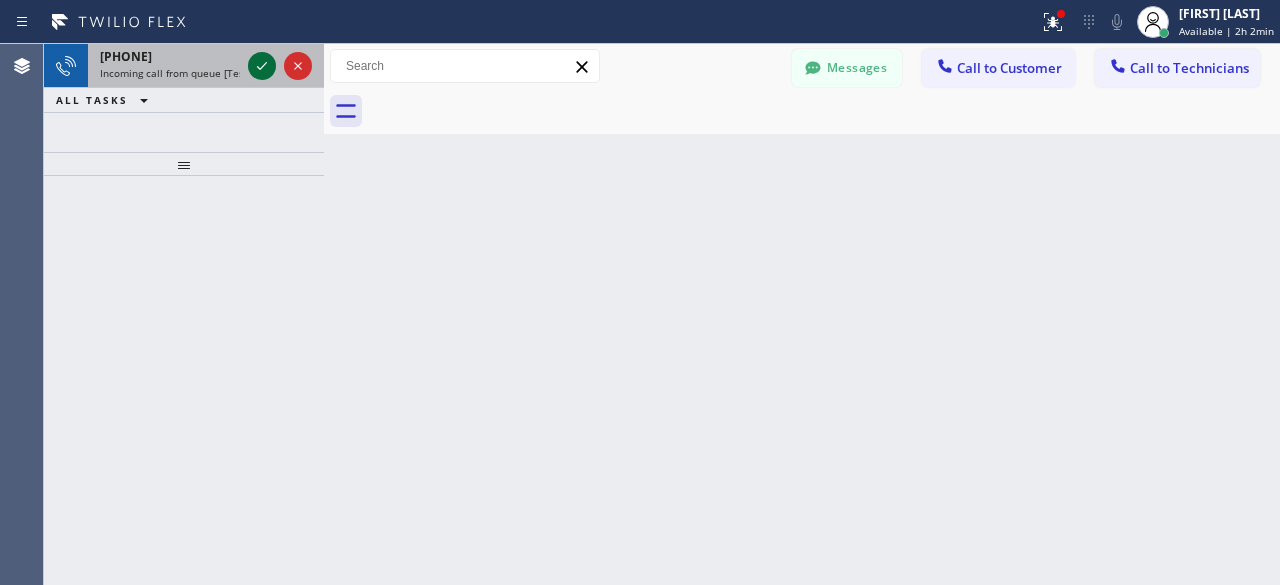 click 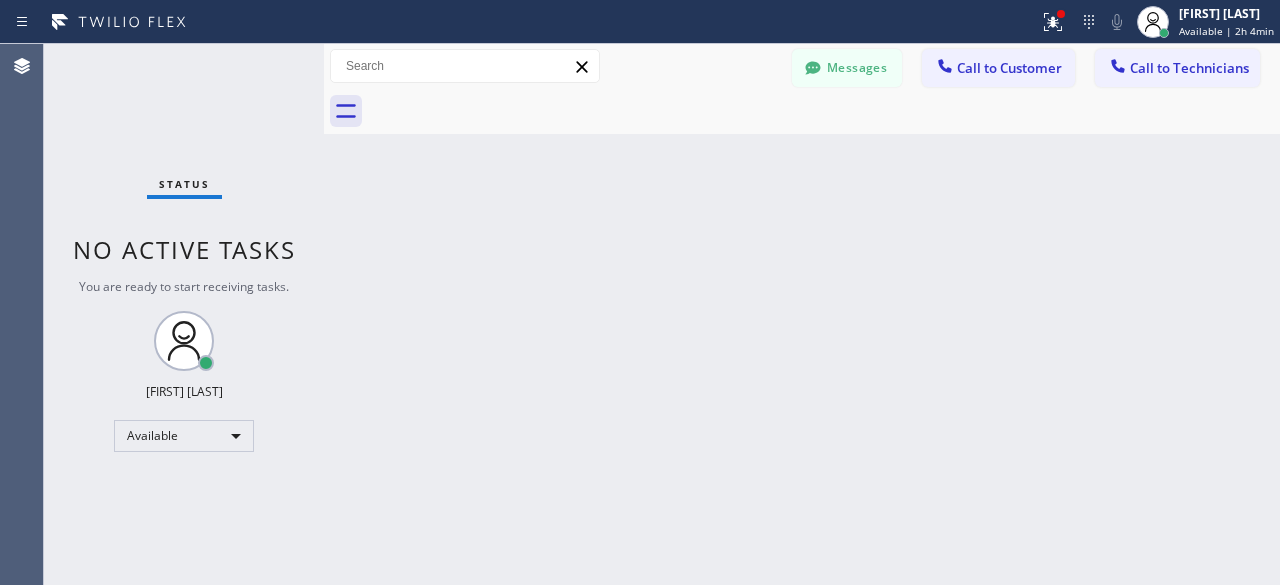 click on "Status   No active tasks     You are ready to start receiving tasks.   [FIRST] [LAST] Available" at bounding box center [184, 314] 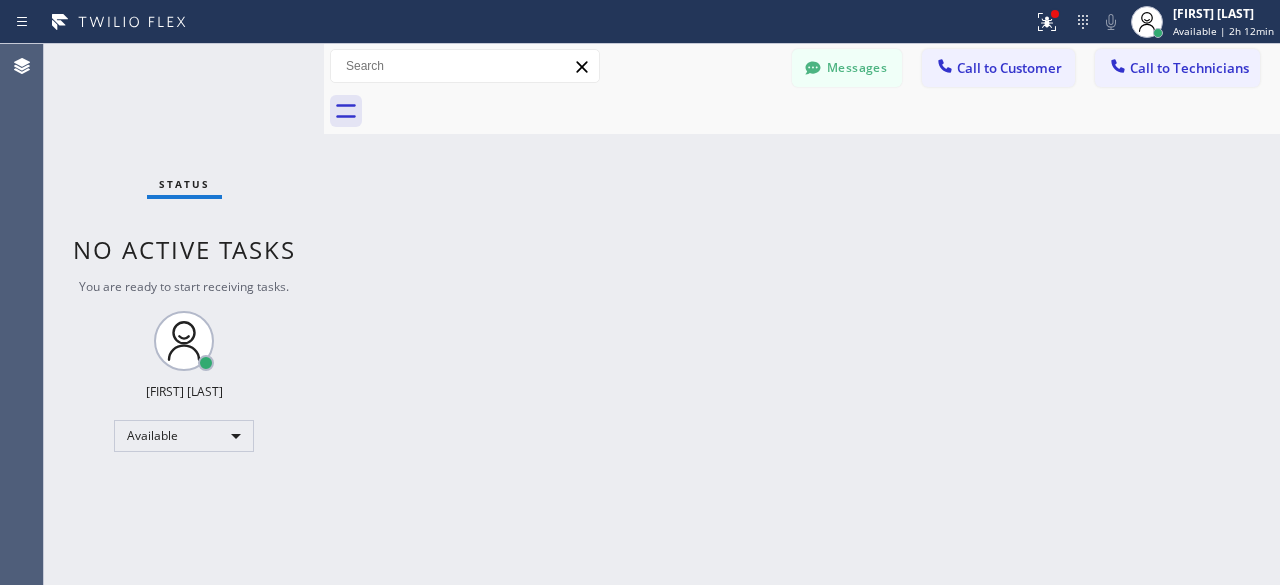 click on "Status   No active tasks     You are ready to start receiving tasks.   [FIRST] [LAST] Available" at bounding box center (184, 314) 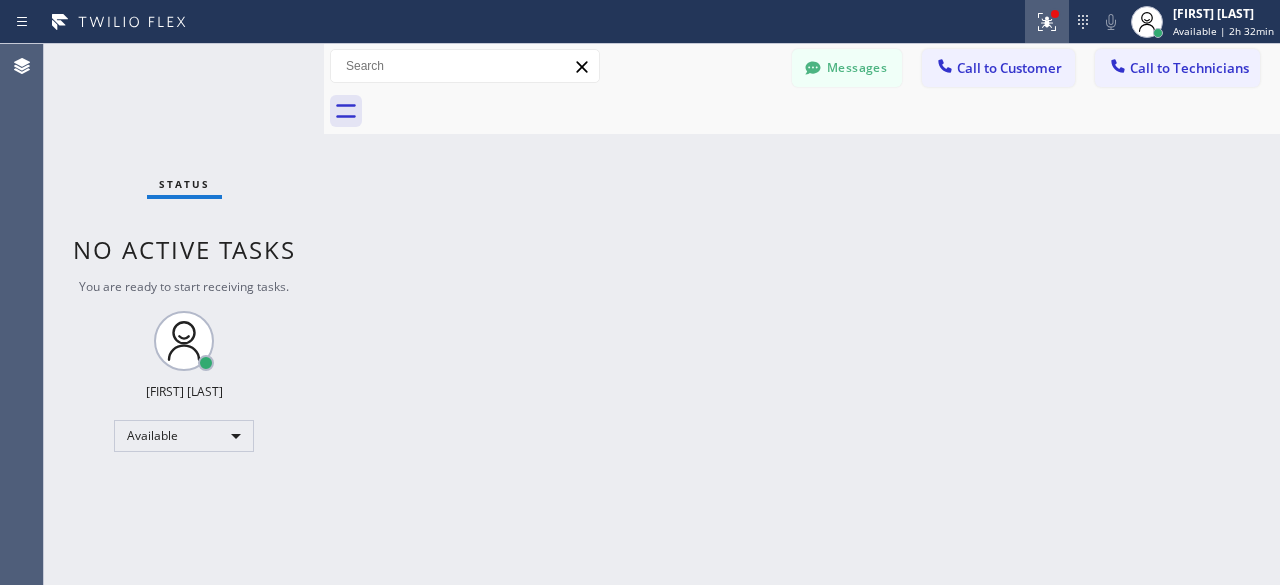 click 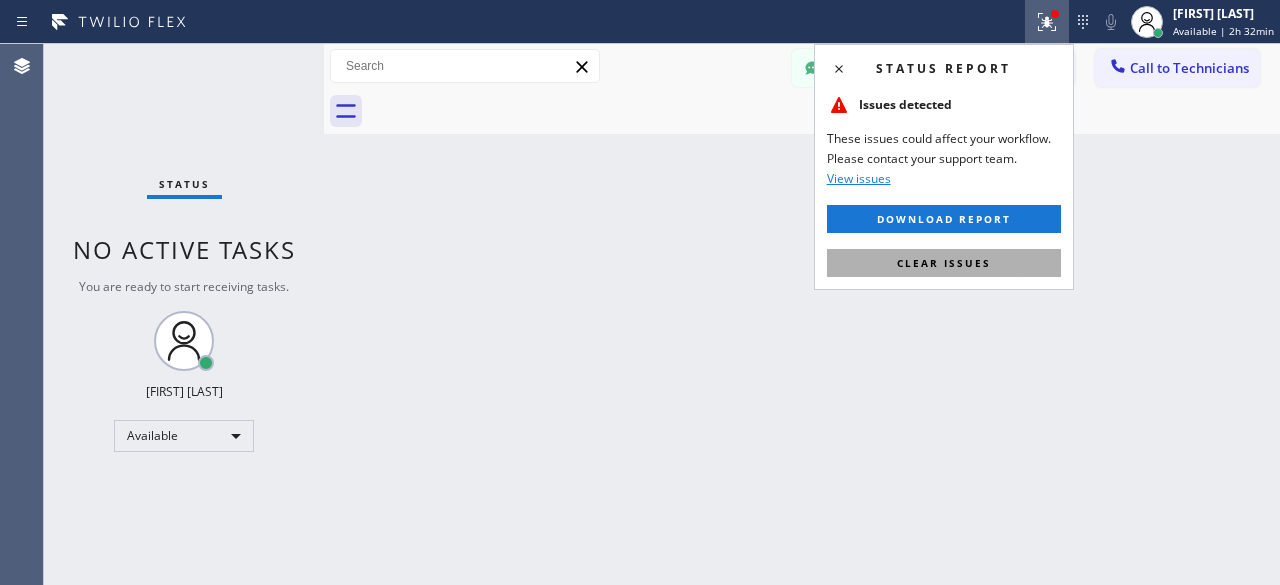 click on "Clear issues" at bounding box center (944, 263) 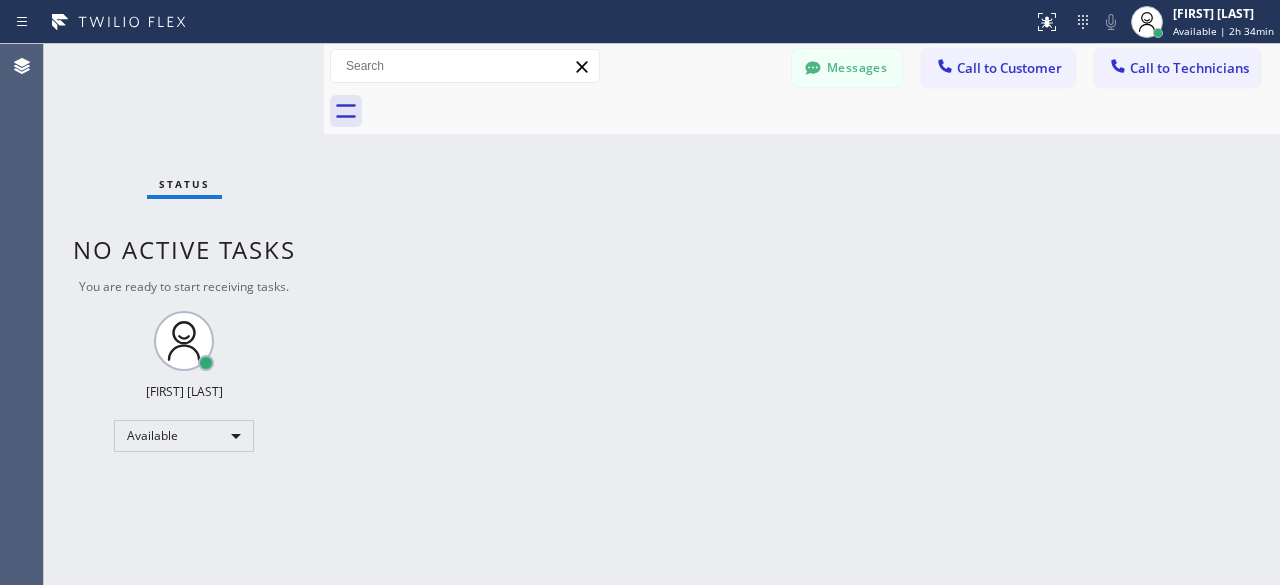 click on "Status   No active tasks     You are ready to start receiving tasks.   [FIRST] [LAST] Available" at bounding box center [184, 314] 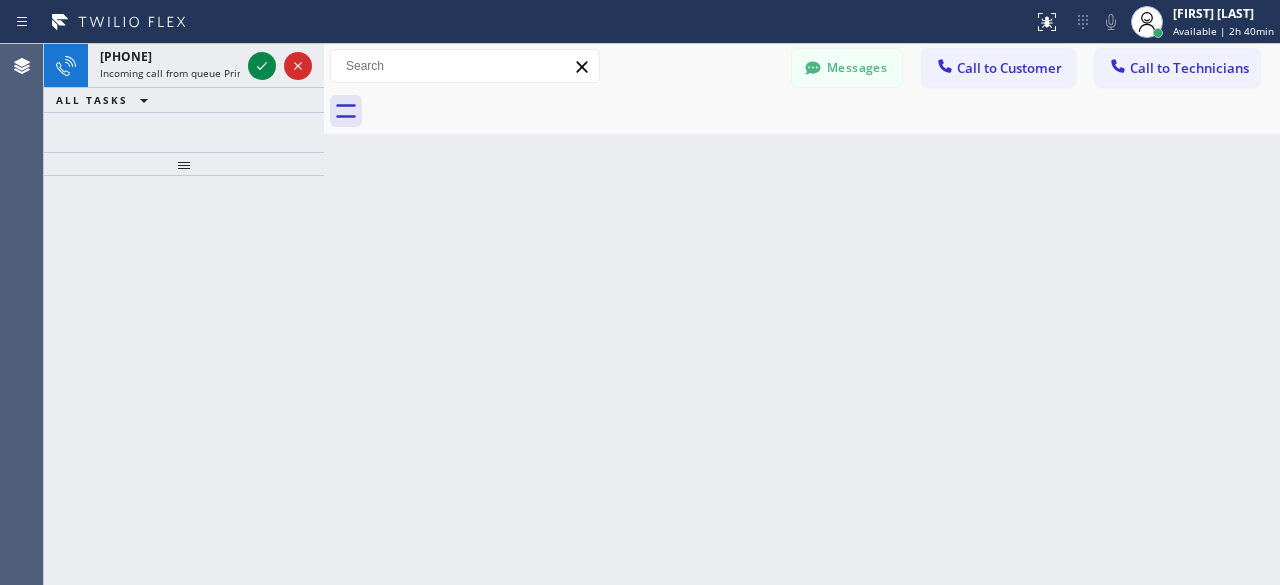 click at bounding box center (184, 164) 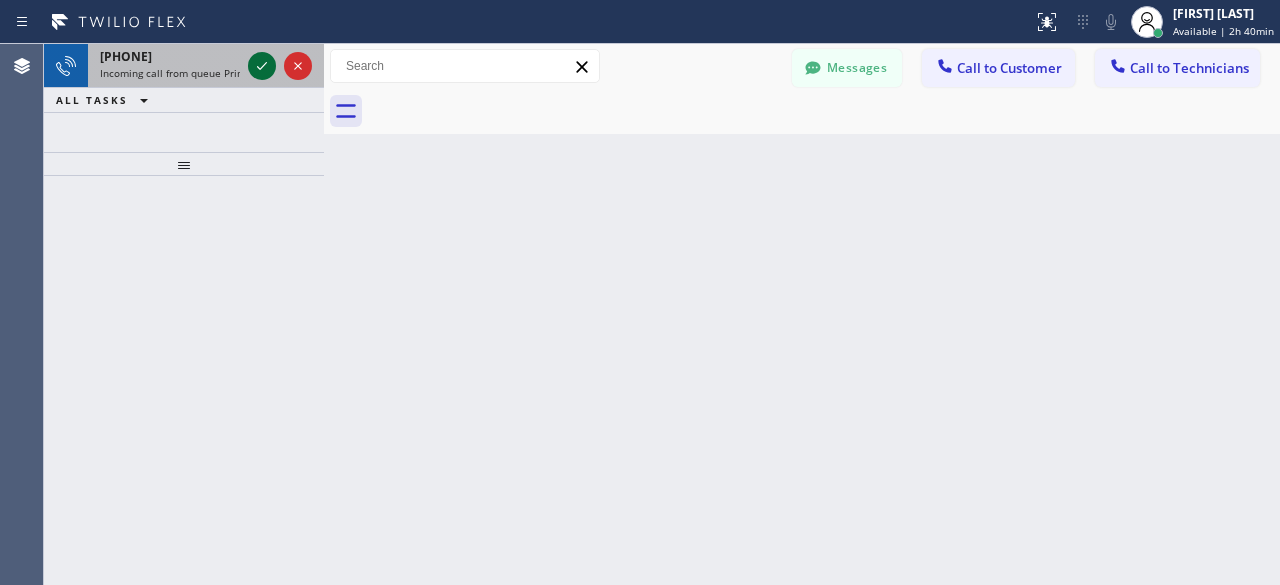 click 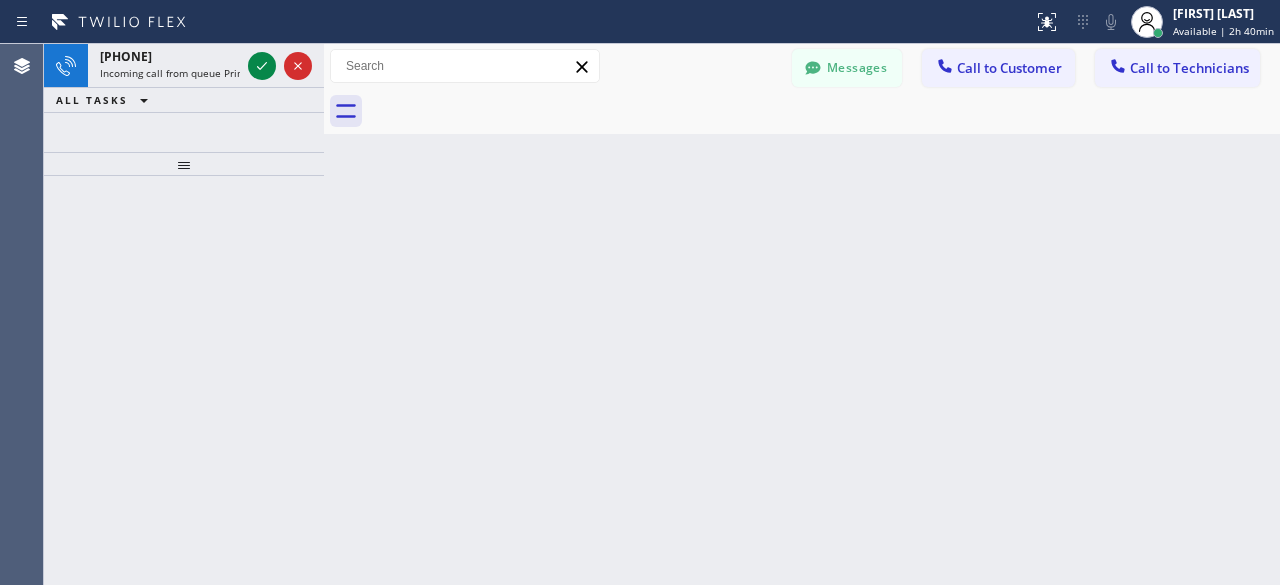 click 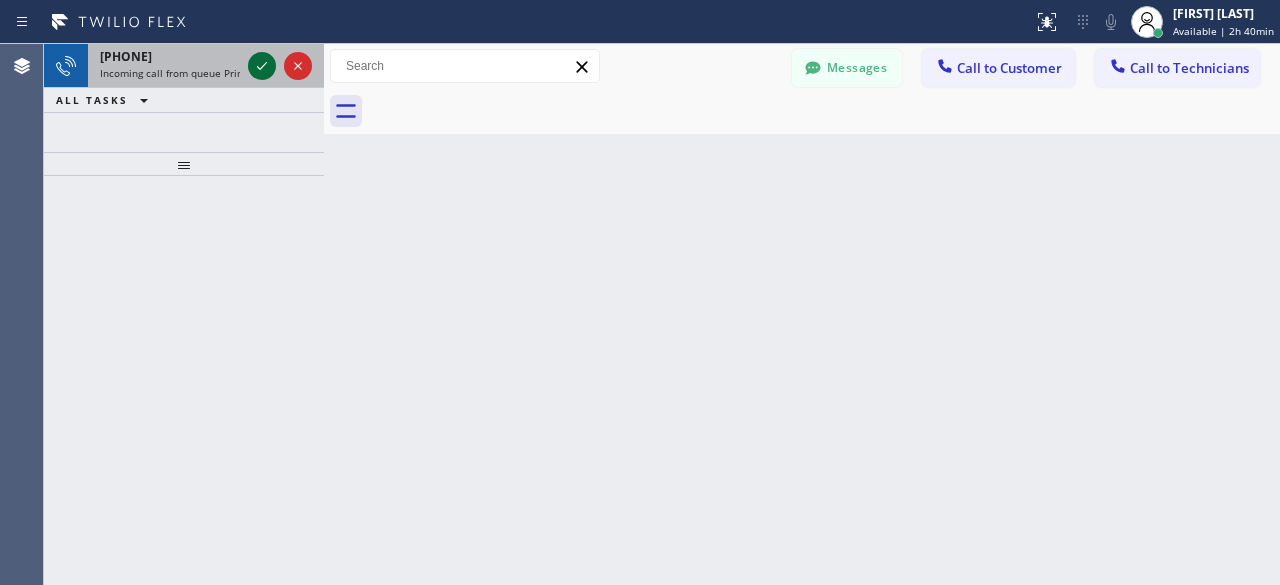 click 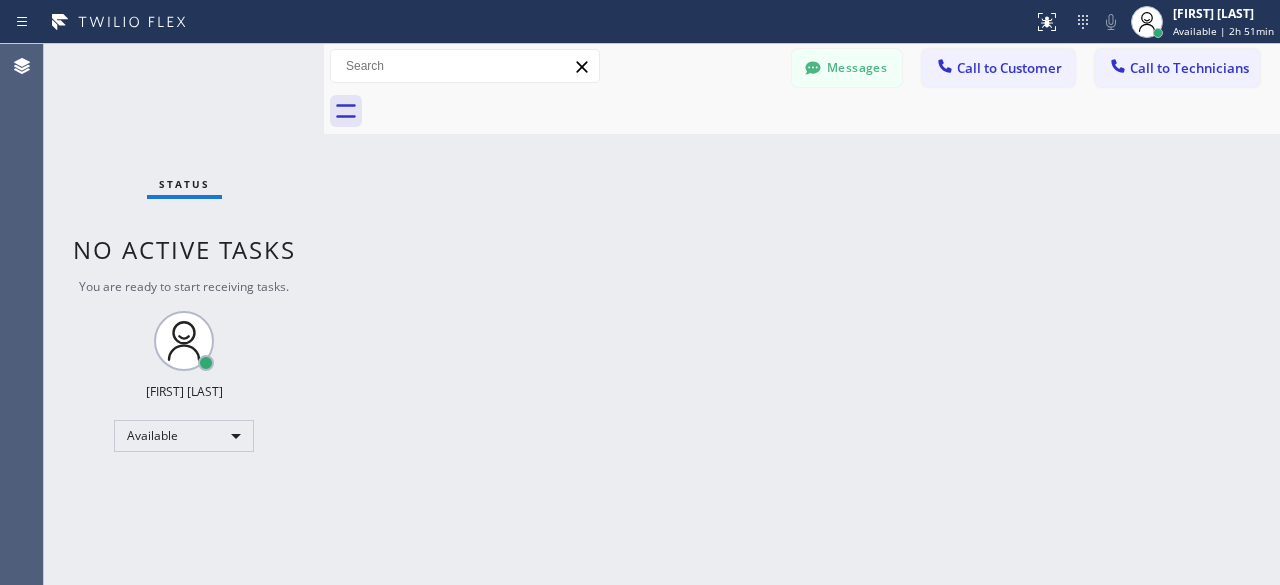 click on "Status   No active tasks     You are ready to start receiving tasks.   [FIRST] [LAST] Available" at bounding box center [184, 314] 